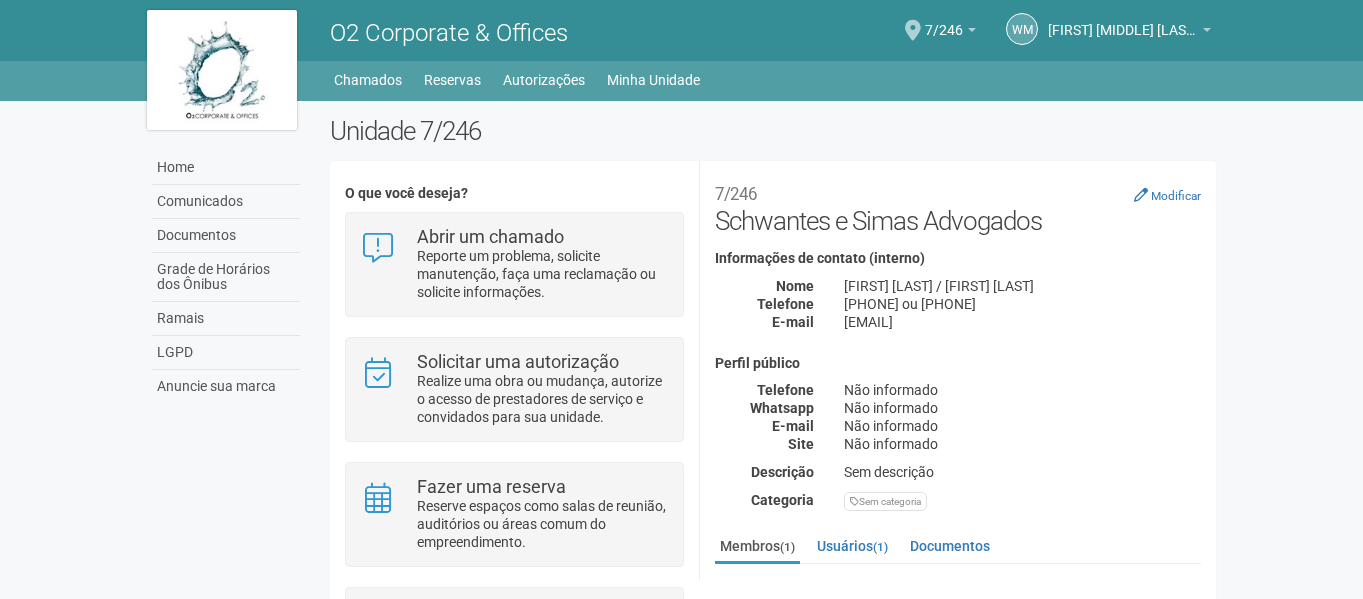 scroll, scrollTop: 0, scrollLeft: 0, axis: both 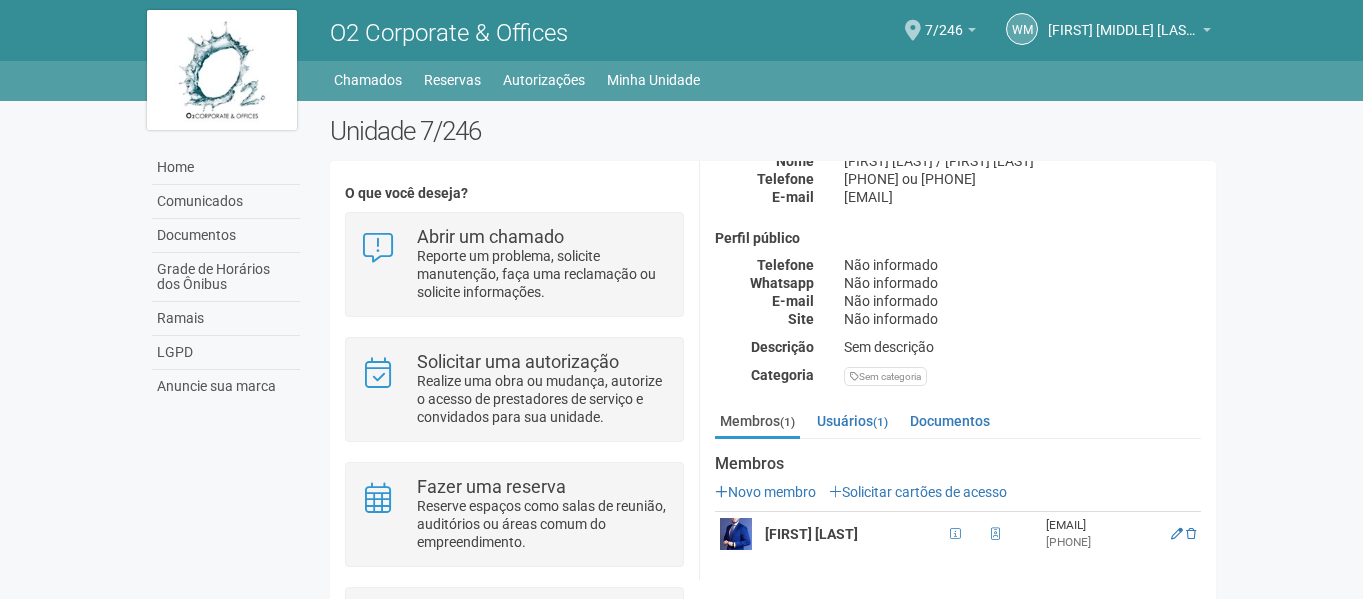 click at bounding box center [736, 534] 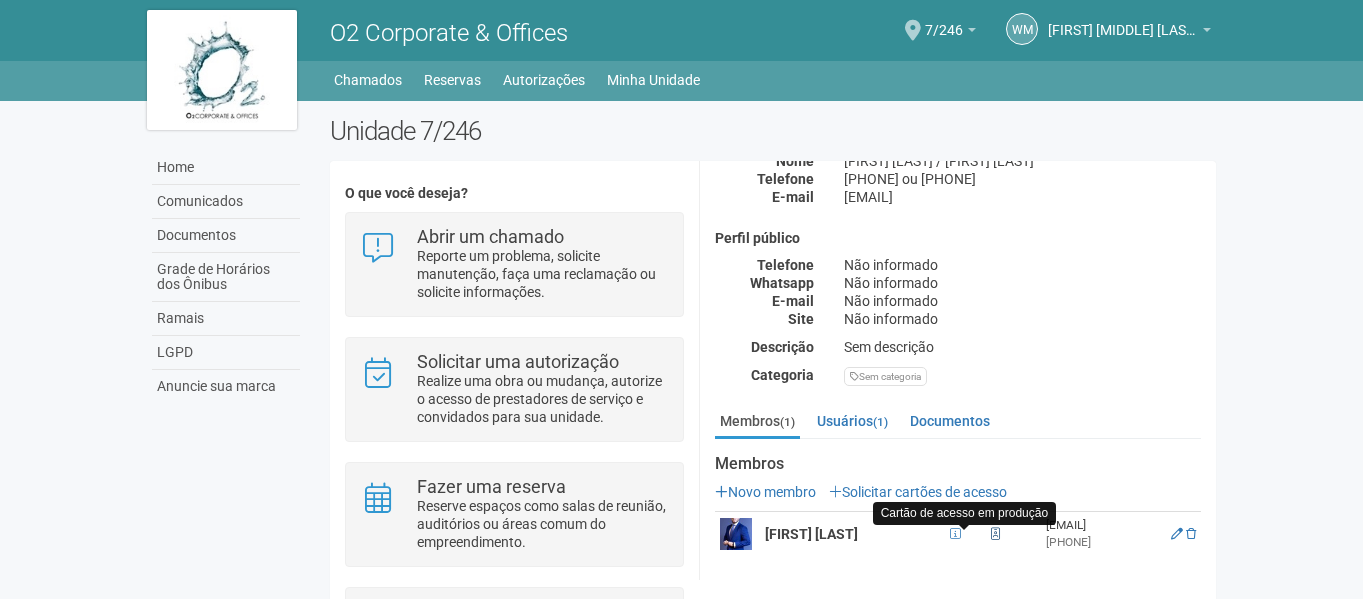 click at bounding box center (955, 534) 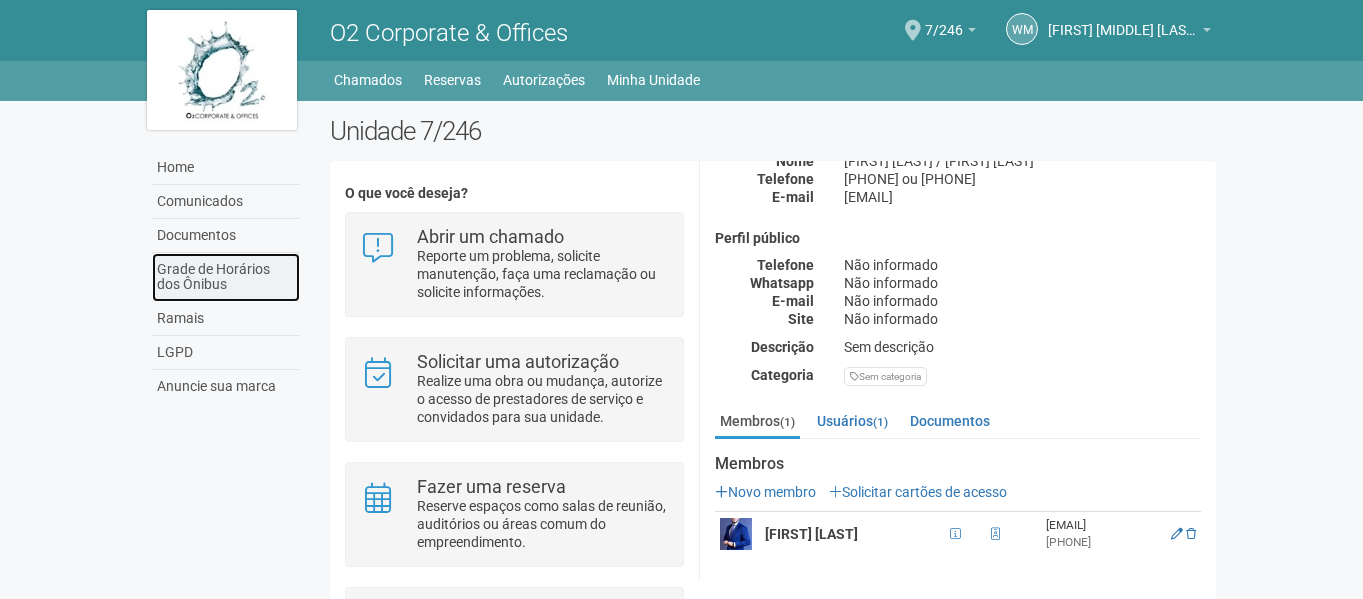 click on "Grade de Horários dos Ônibus" at bounding box center [226, 277] 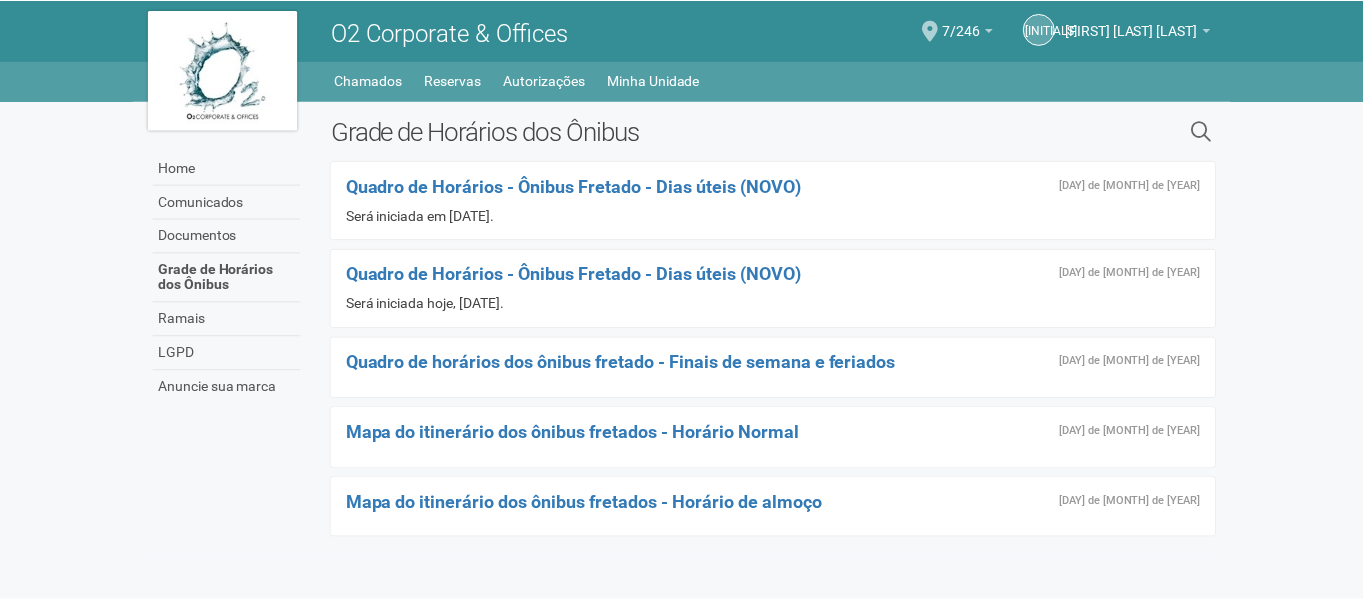 scroll, scrollTop: 0, scrollLeft: 0, axis: both 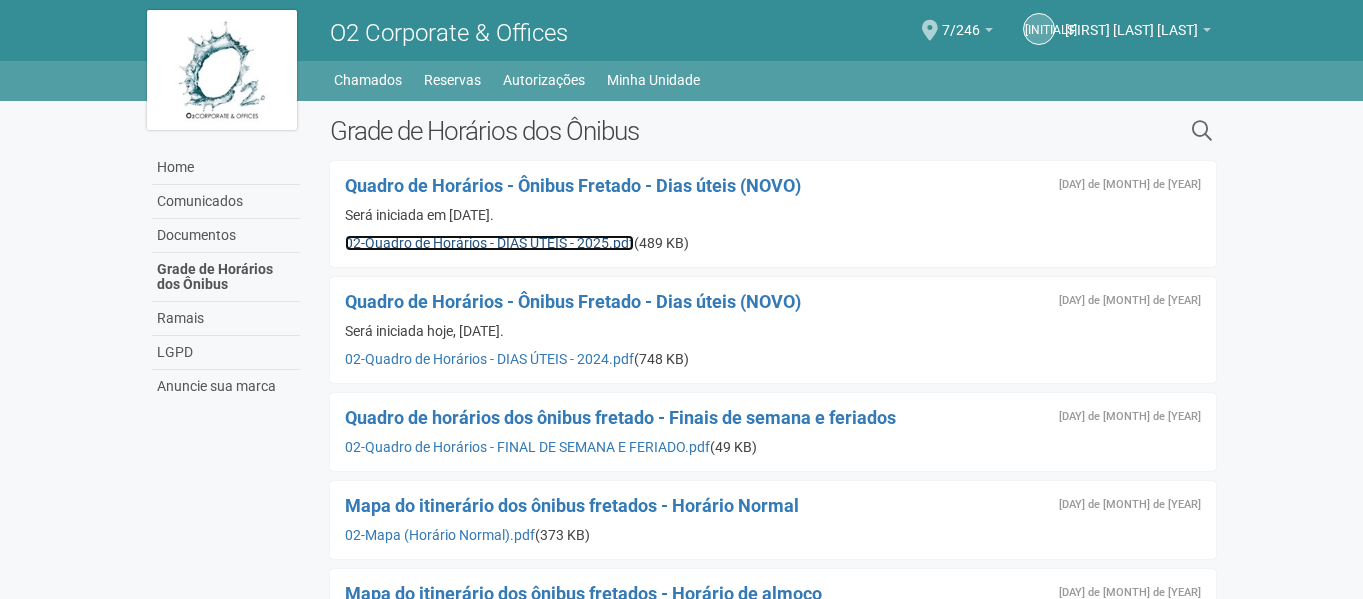 click on "02-Quadro de Horários - DIAS ÚTEIS - 2025.pdf" at bounding box center [489, 243] 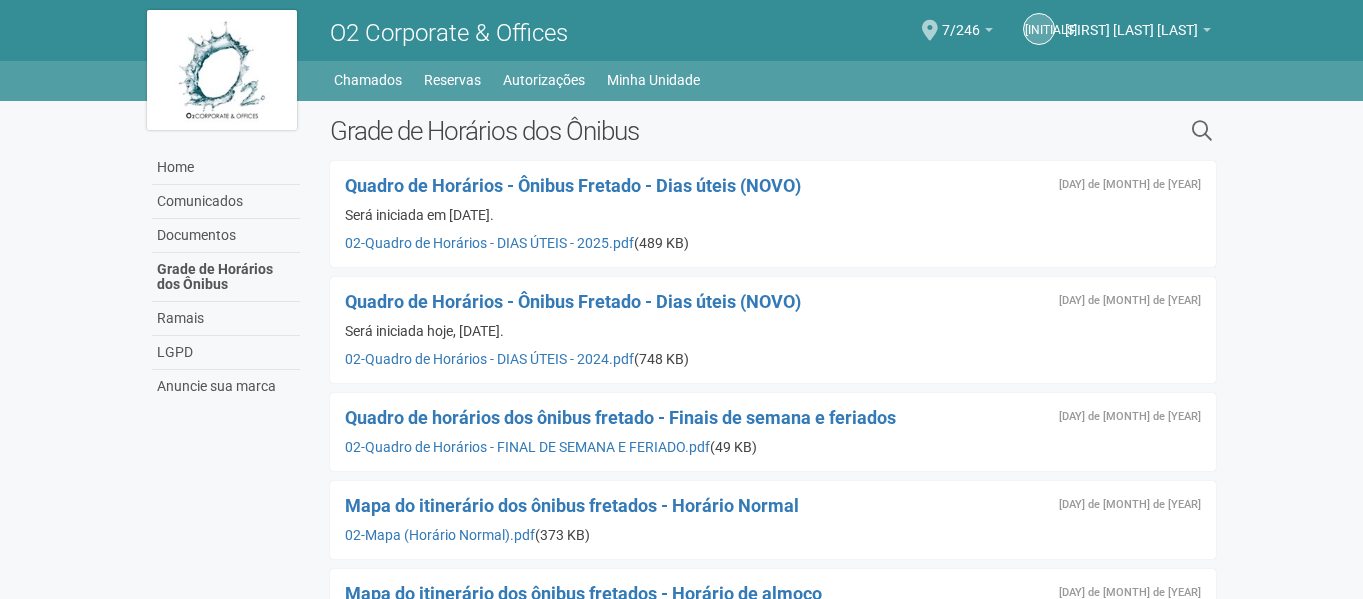 click on "Quadro de Horários - Ônibus Fretado - Dias úteis (NOVO)" at bounding box center [773, 186] 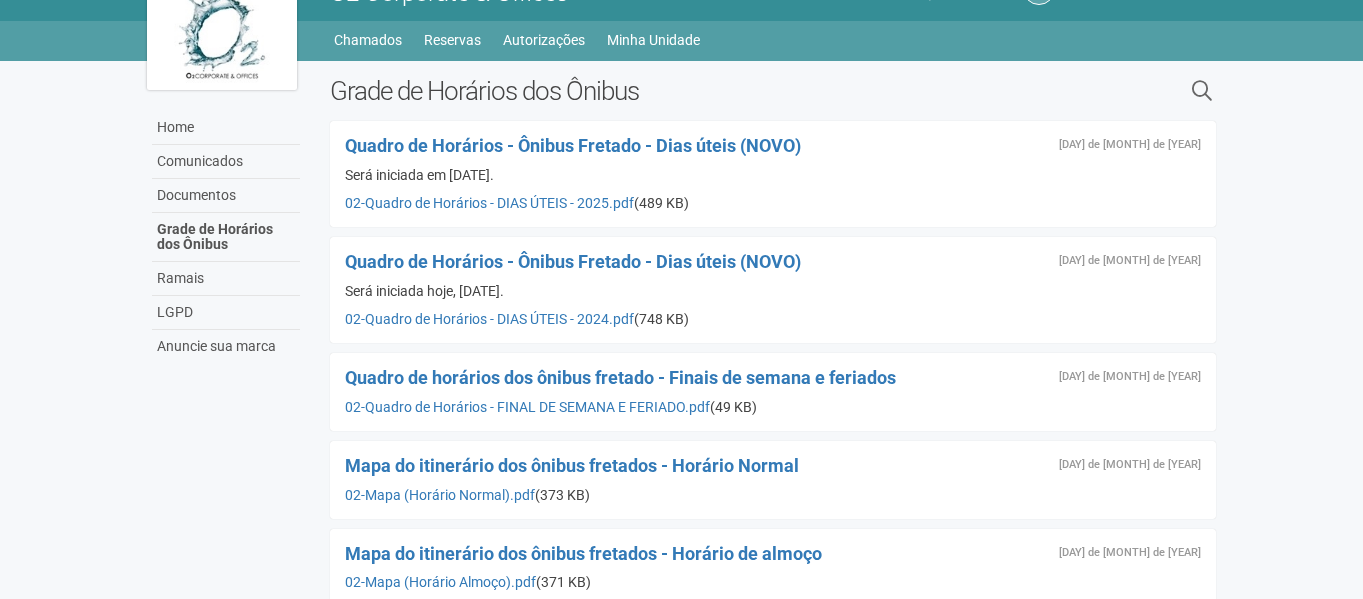 scroll, scrollTop: 67, scrollLeft: 0, axis: vertical 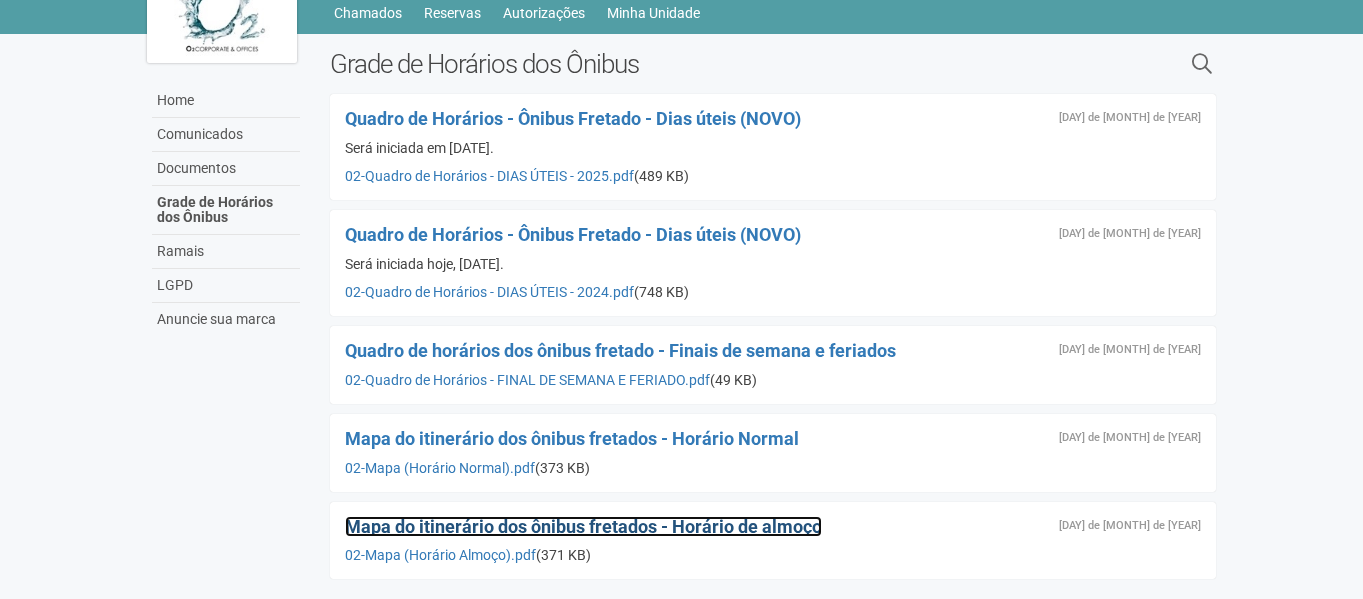 click on "Mapa do itinerário dos ônibus fretados - Horário de almoço" at bounding box center (583, 526) 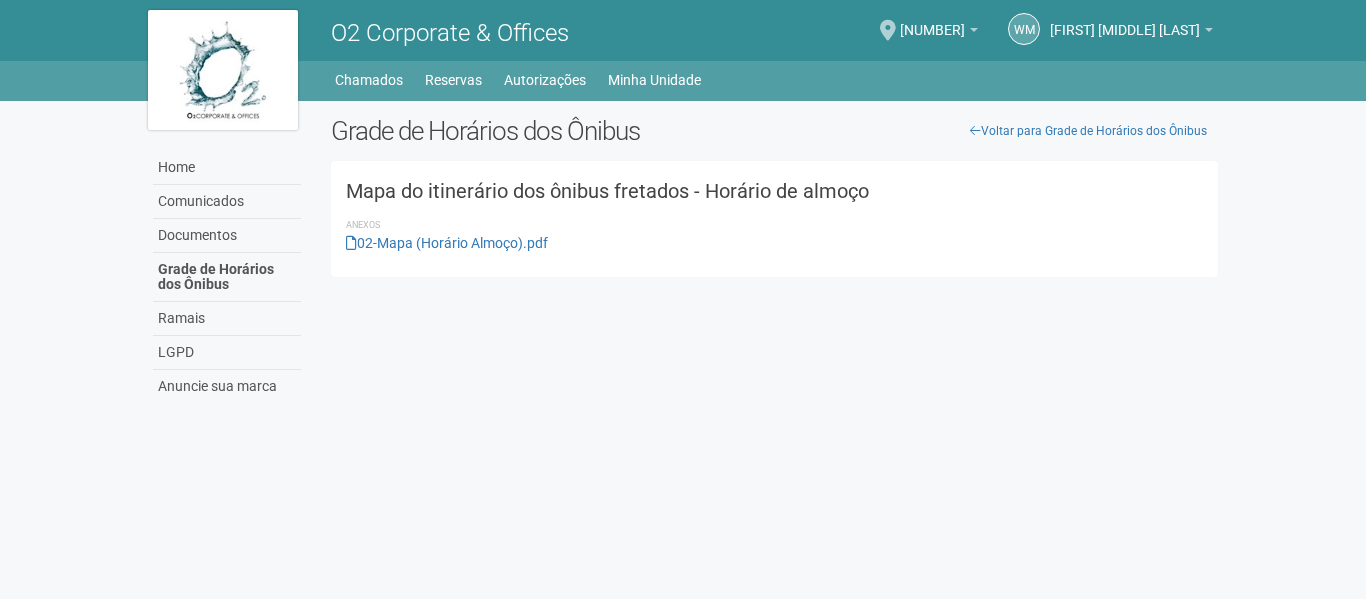 scroll, scrollTop: 0, scrollLeft: 0, axis: both 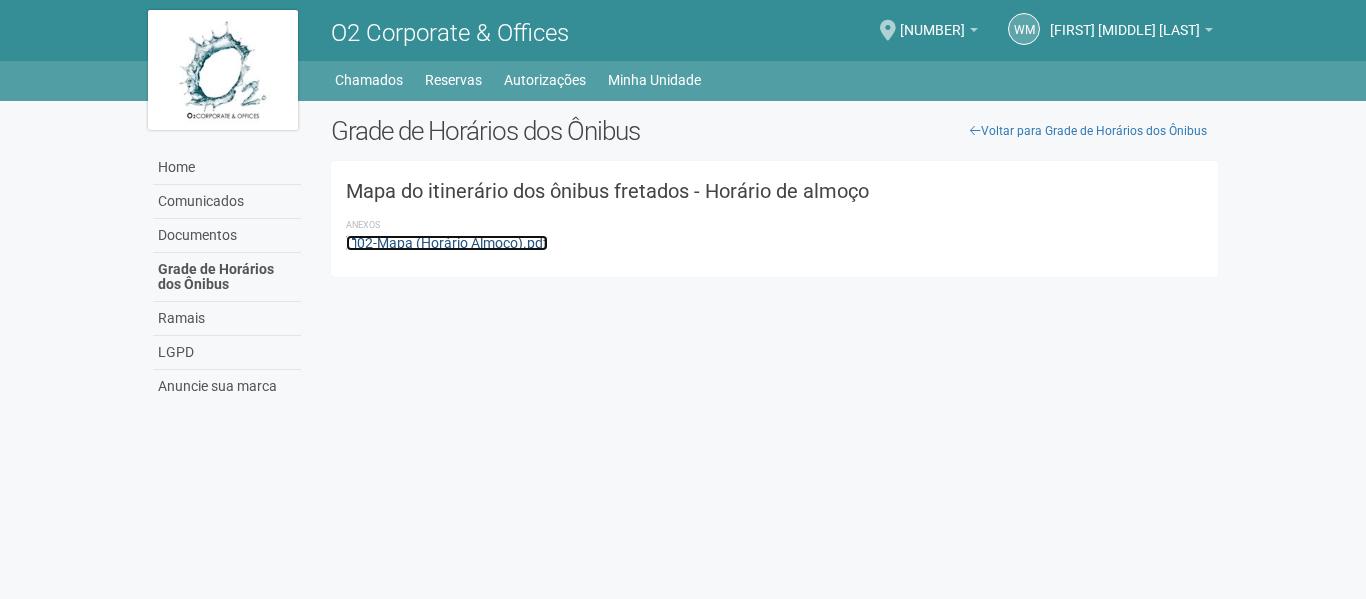 click on "02-Mapa (Horário Almoço).pdf" at bounding box center (447, 243) 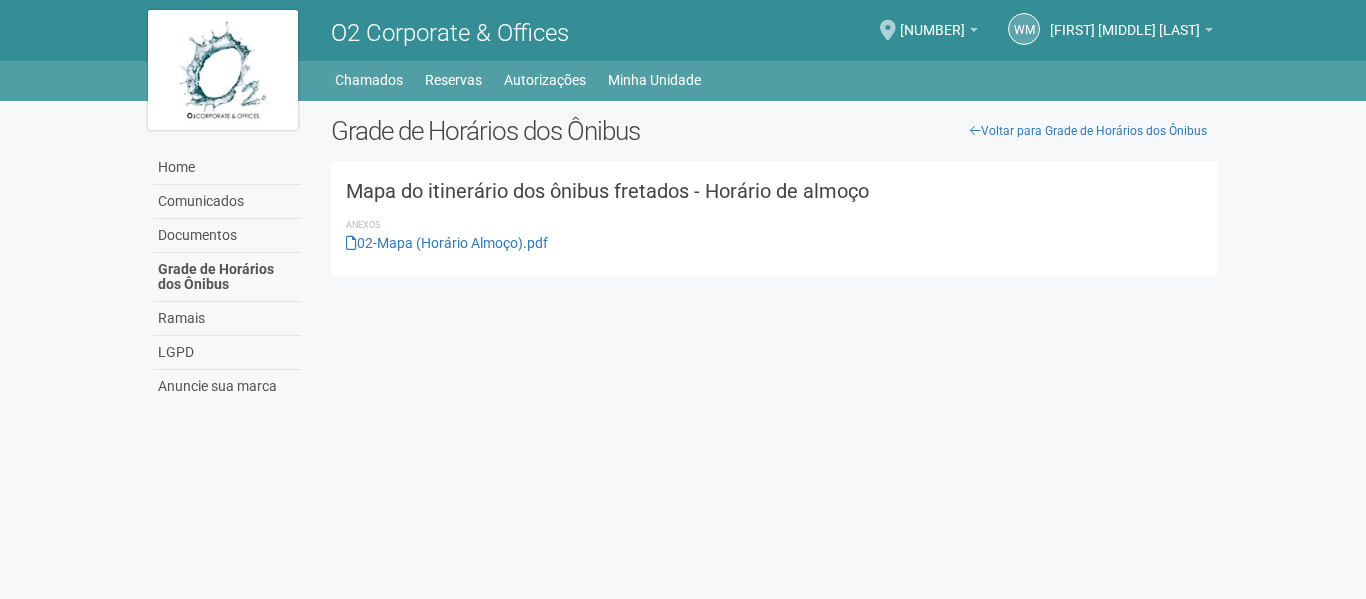 click on "Home
Comunicados
Documentos
Grade de Horários dos Ônibus
Ramais
LGPD
Anuncie sua marca
Voltar para Grade de Horários dos Ônibus
Grade de Horários dos Ônibus
Mapa do itinerário dos ônibus fretados - Horário de almoço
Anexos
02-Mapa (Horário Almoço).pdf" at bounding box center (683, 257) 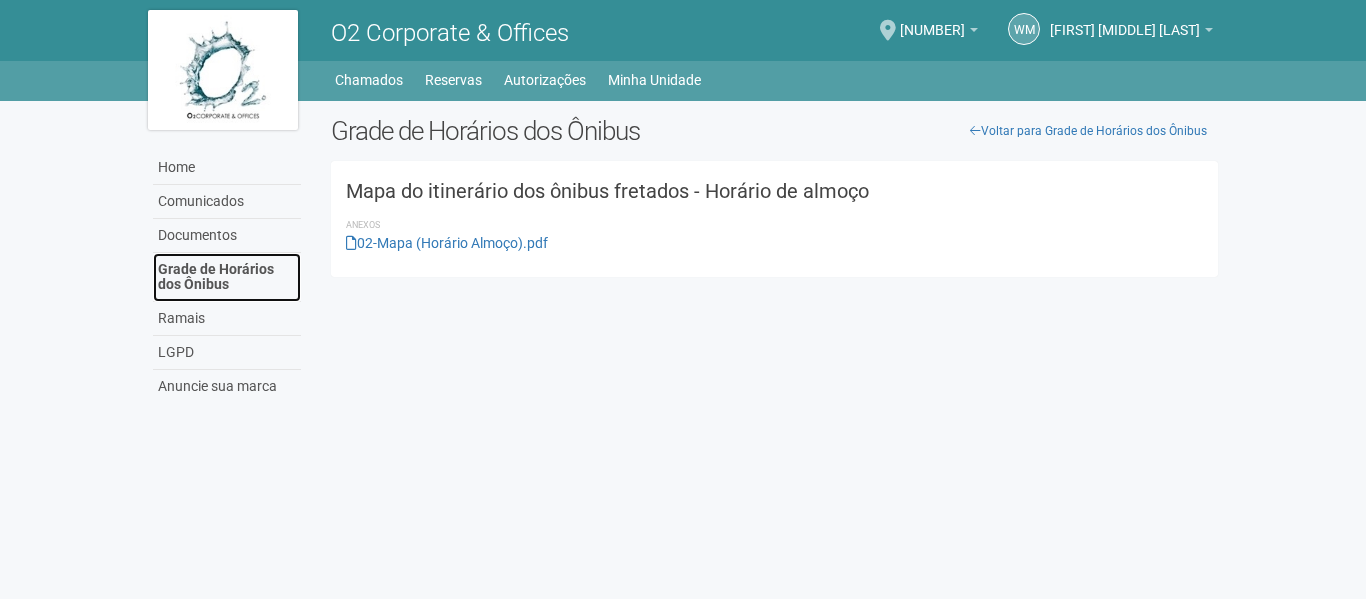 click on "Grade de Horários dos Ônibus" at bounding box center [227, 277] 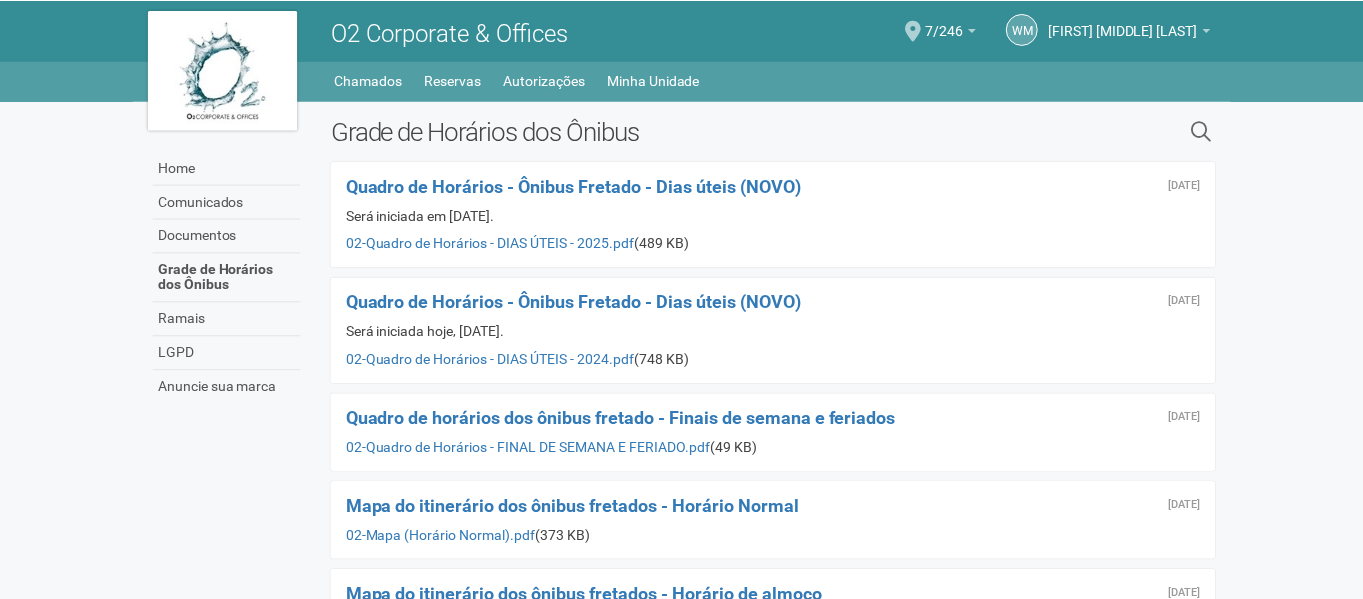 scroll, scrollTop: 0, scrollLeft: 0, axis: both 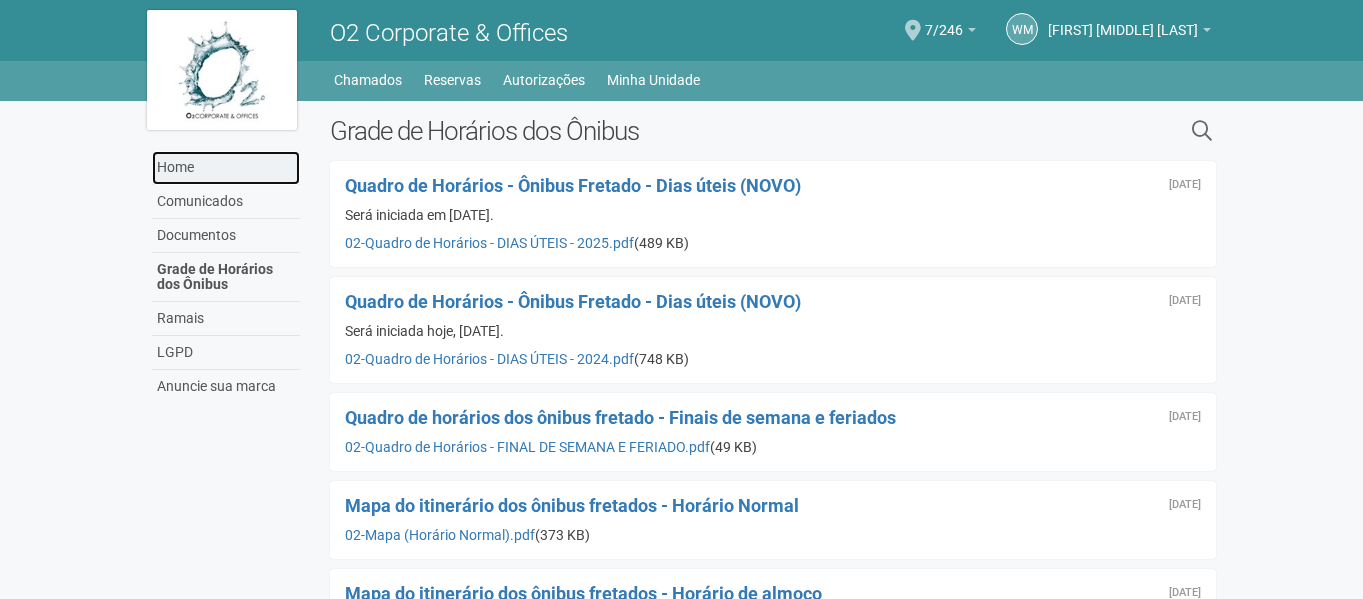 click on "Home" at bounding box center (226, 168) 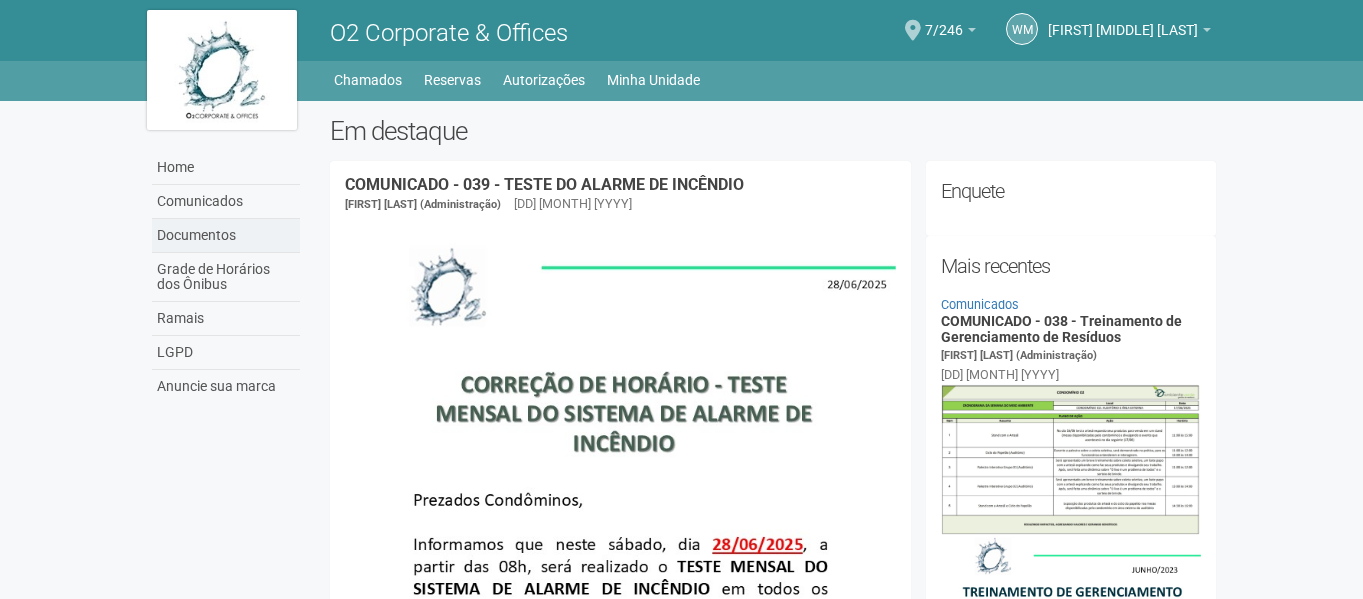 scroll, scrollTop: 0, scrollLeft: 0, axis: both 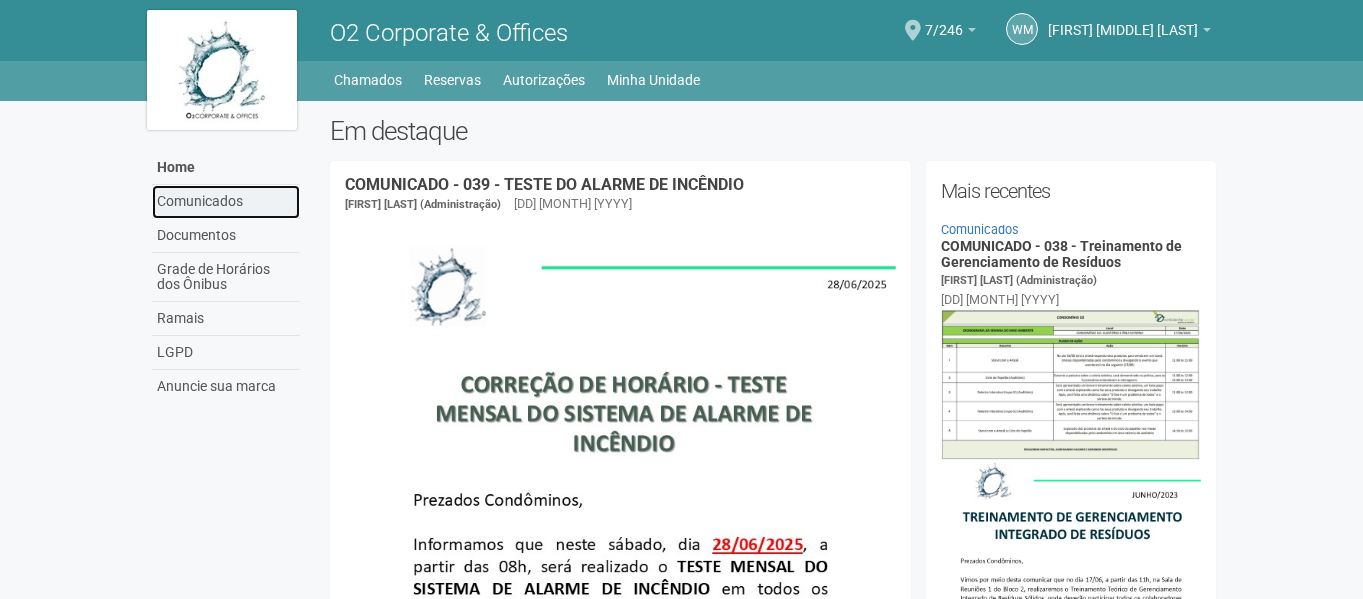 click on "Comunicados" at bounding box center (226, 202) 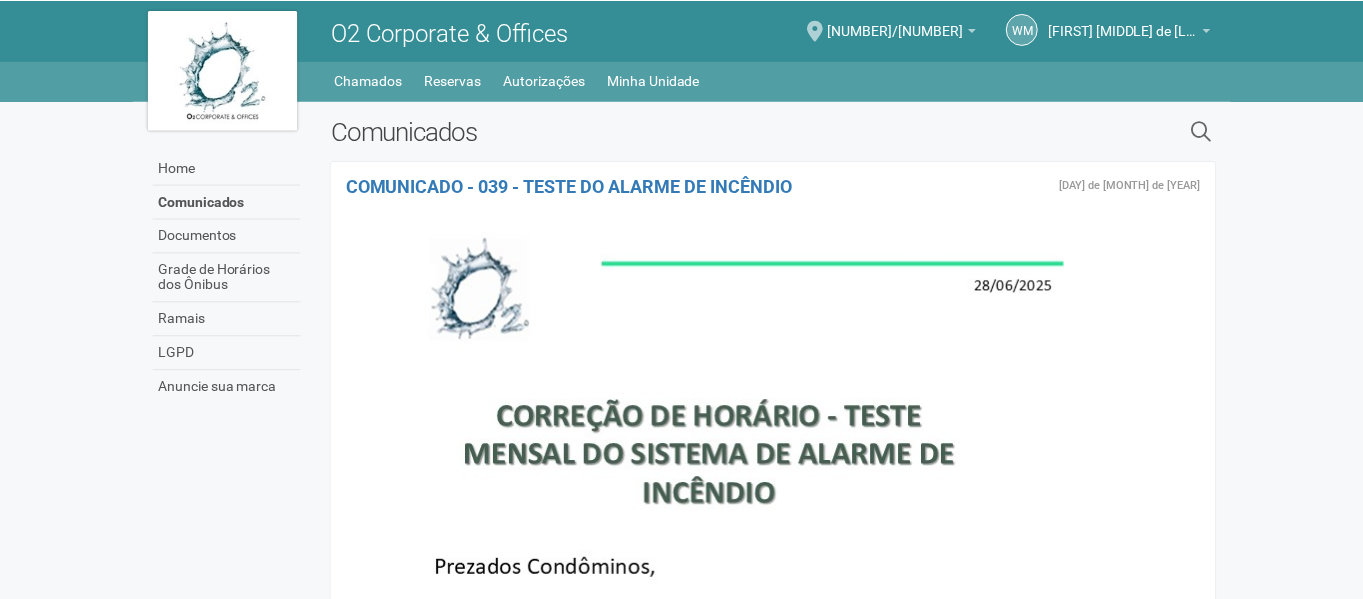 scroll, scrollTop: 0, scrollLeft: 0, axis: both 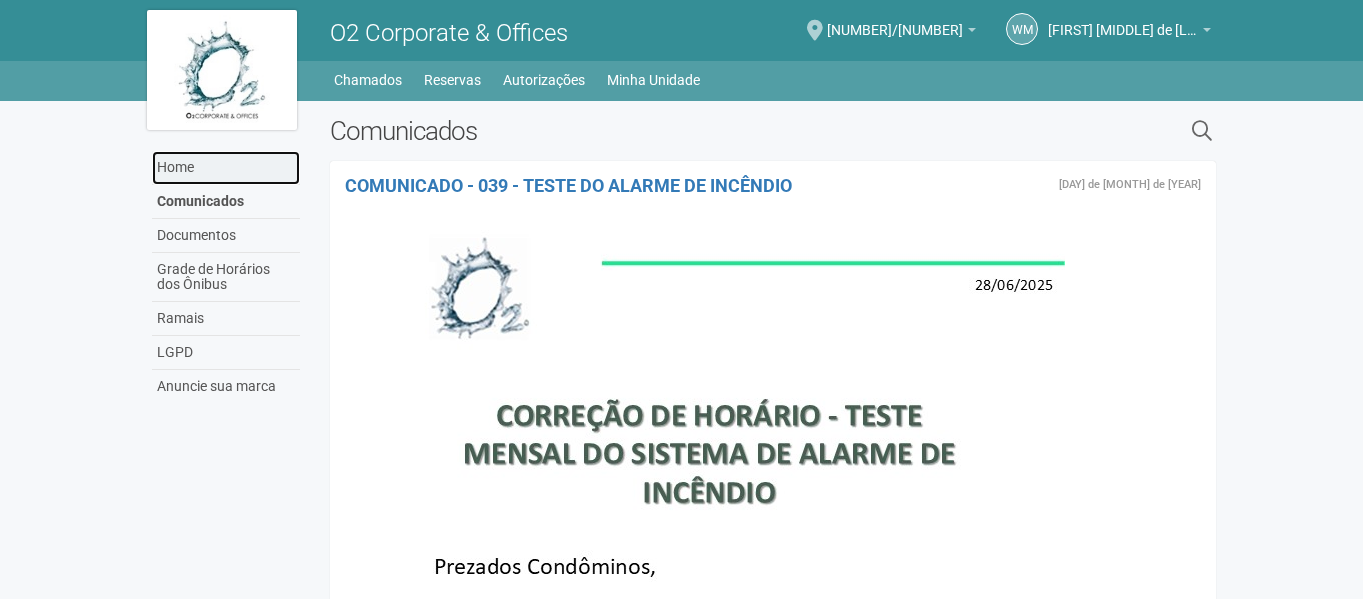 click on "Home" at bounding box center [226, 168] 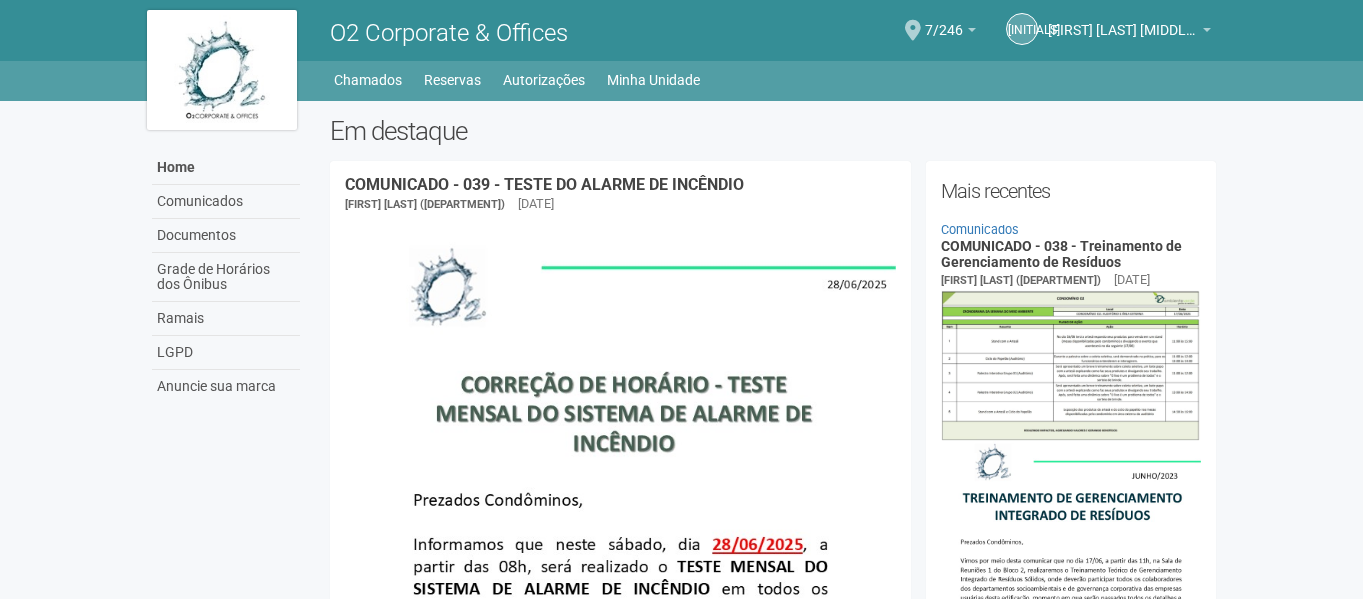 scroll, scrollTop: 0, scrollLeft: 0, axis: both 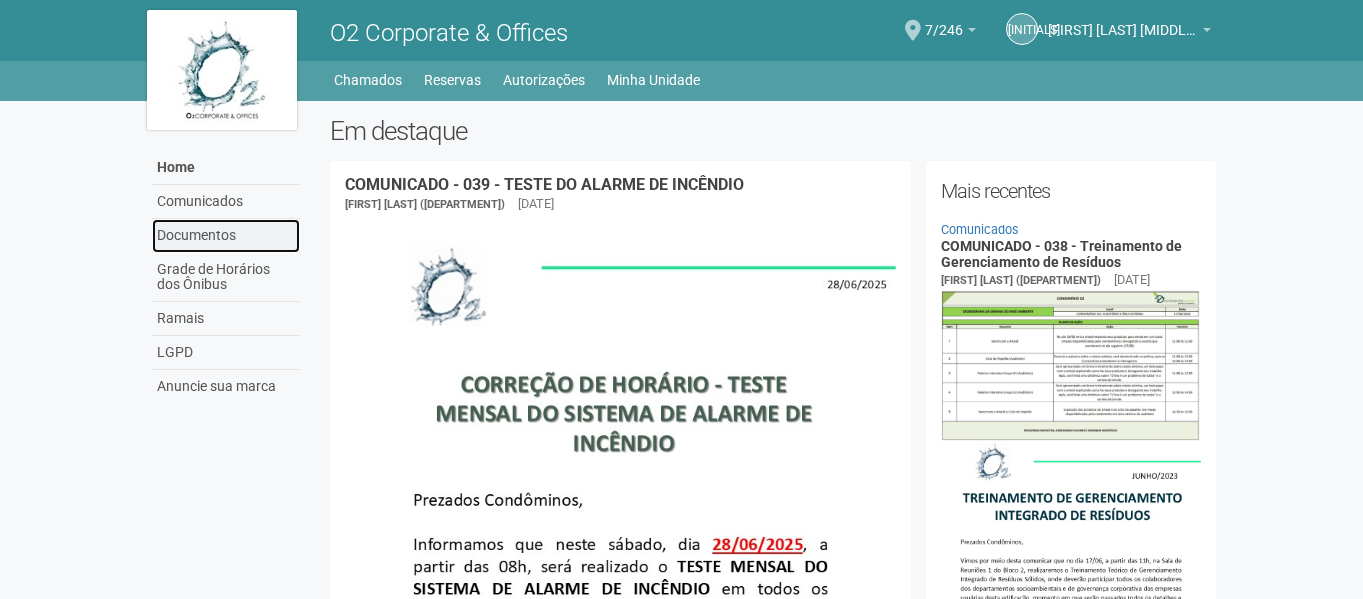 click on "Documentos" at bounding box center (226, 236) 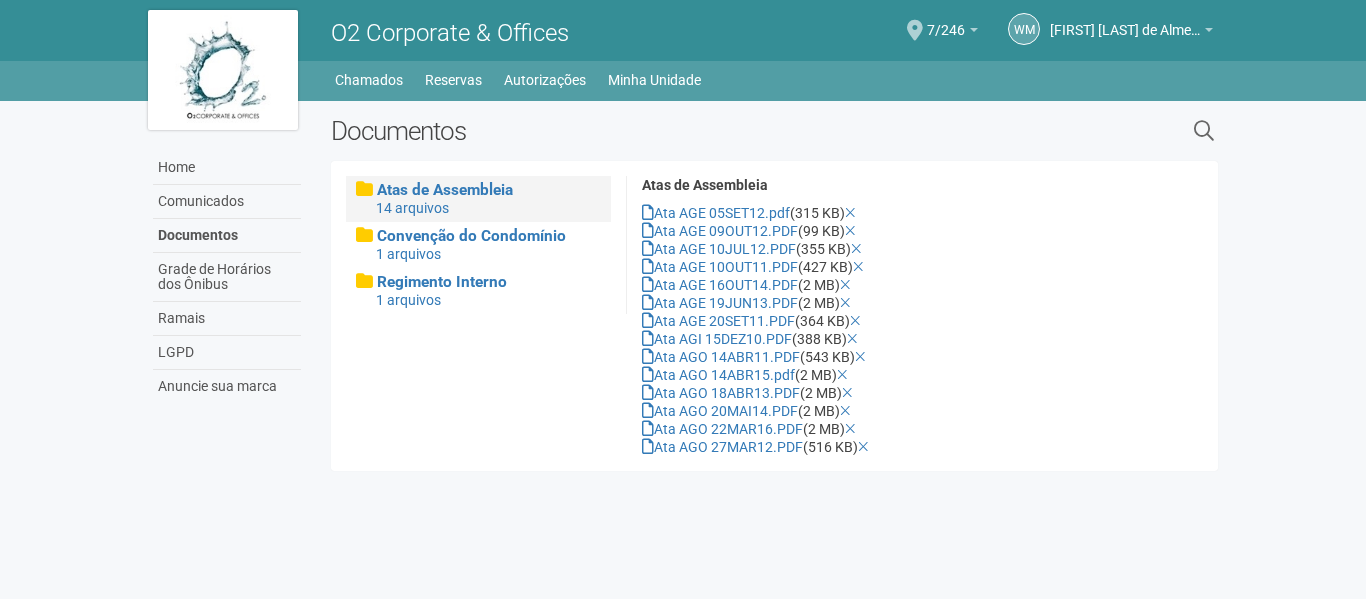 scroll, scrollTop: 0, scrollLeft: 0, axis: both 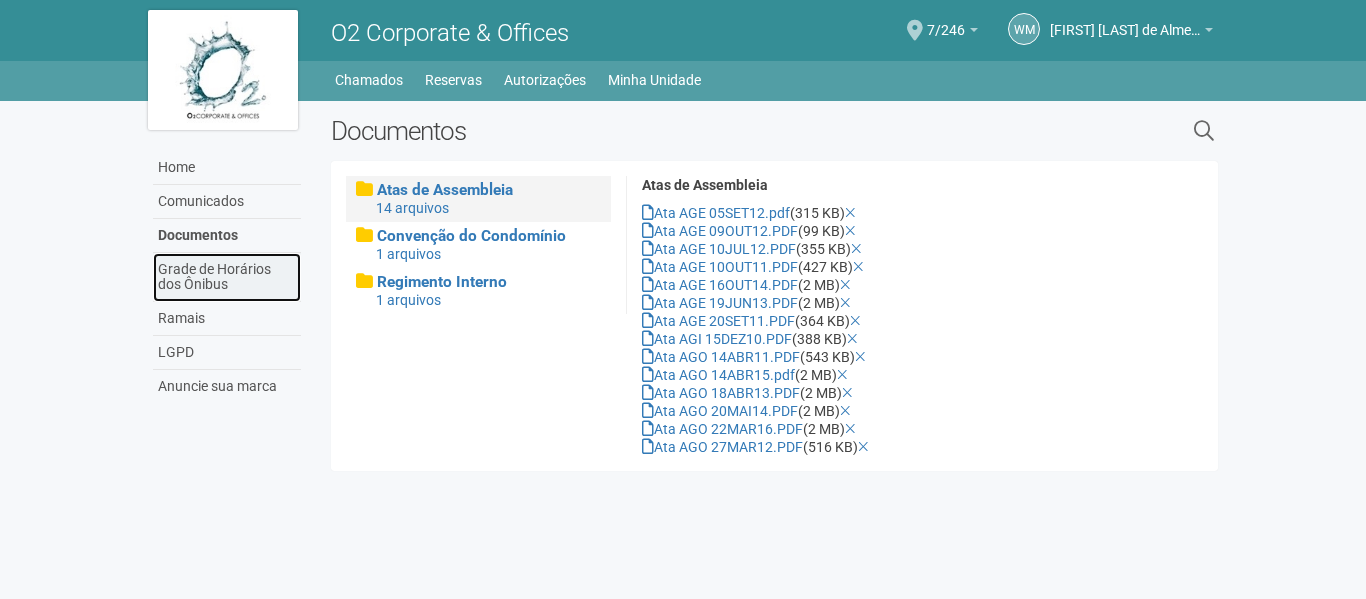 click on "Grade de Horários dos Ônibus" at bounding box center (227, 277) 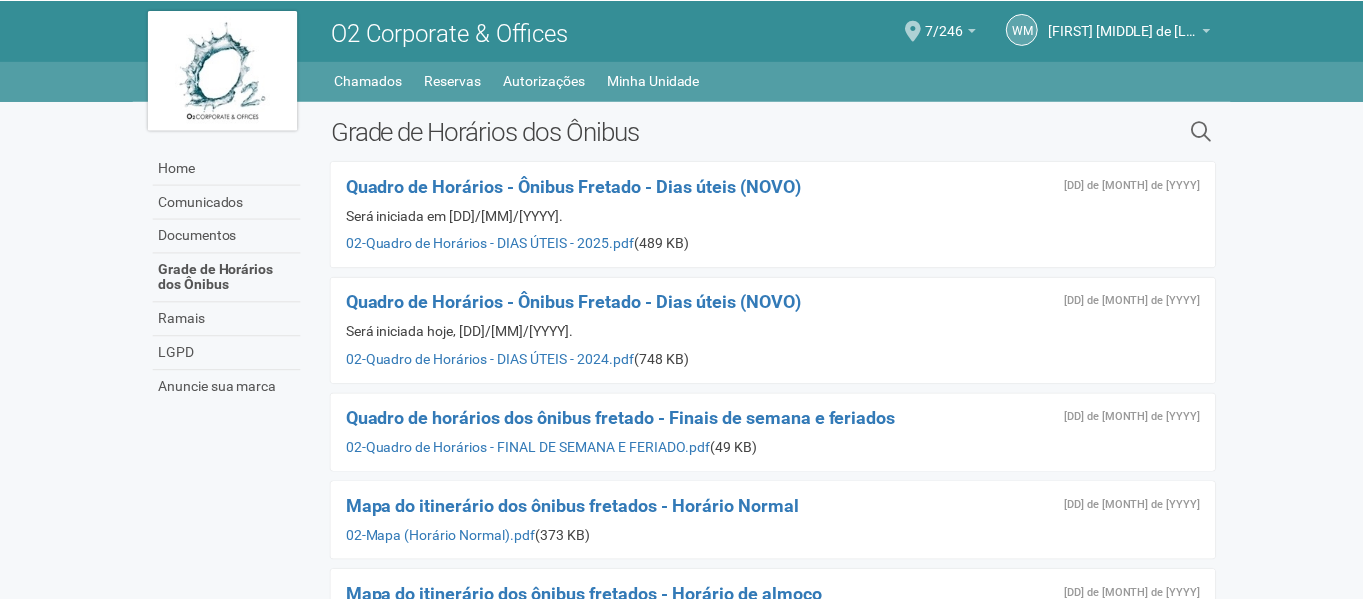 scroll, scrollTop: 0, scrollLeft: 0, axis: both 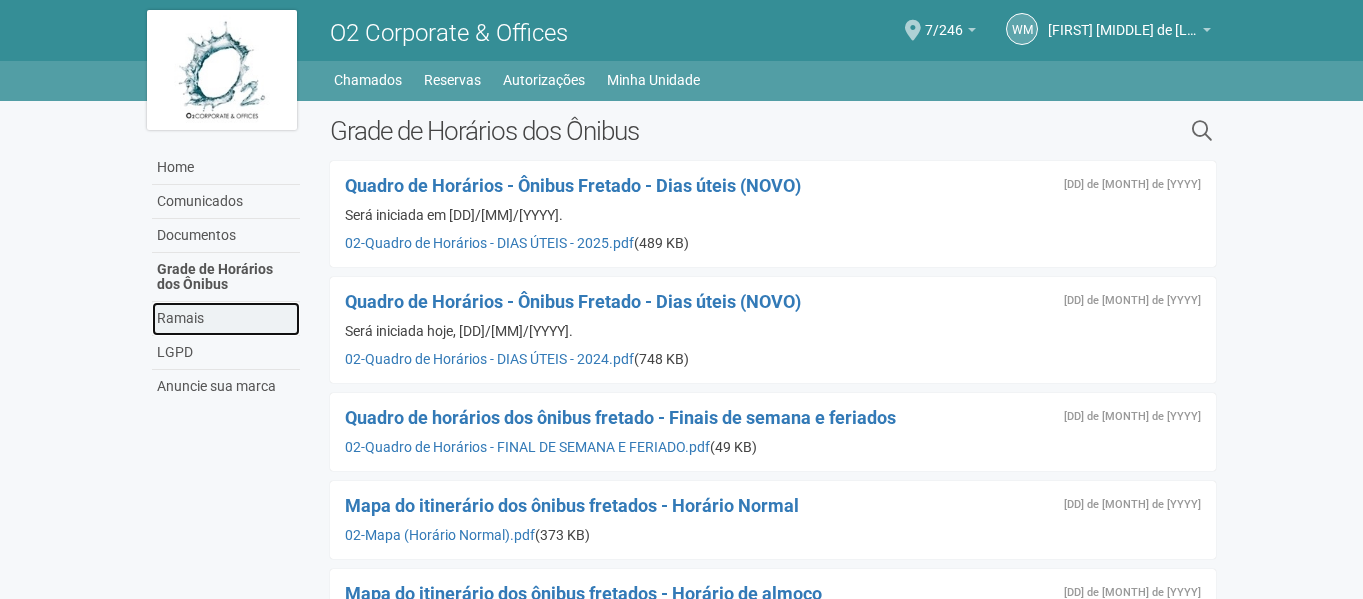 click on "Ramais" at bounding box center (226, 319) 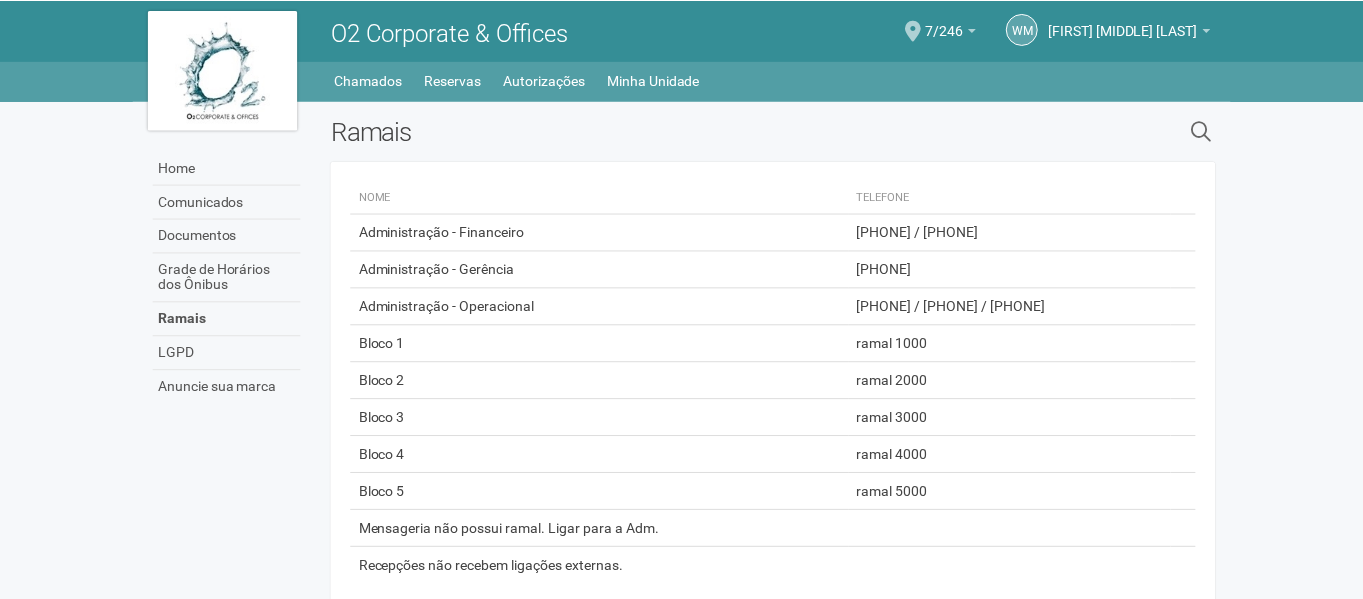 scroll, scrollTop: 0, scrollLeft: 0, axis: both 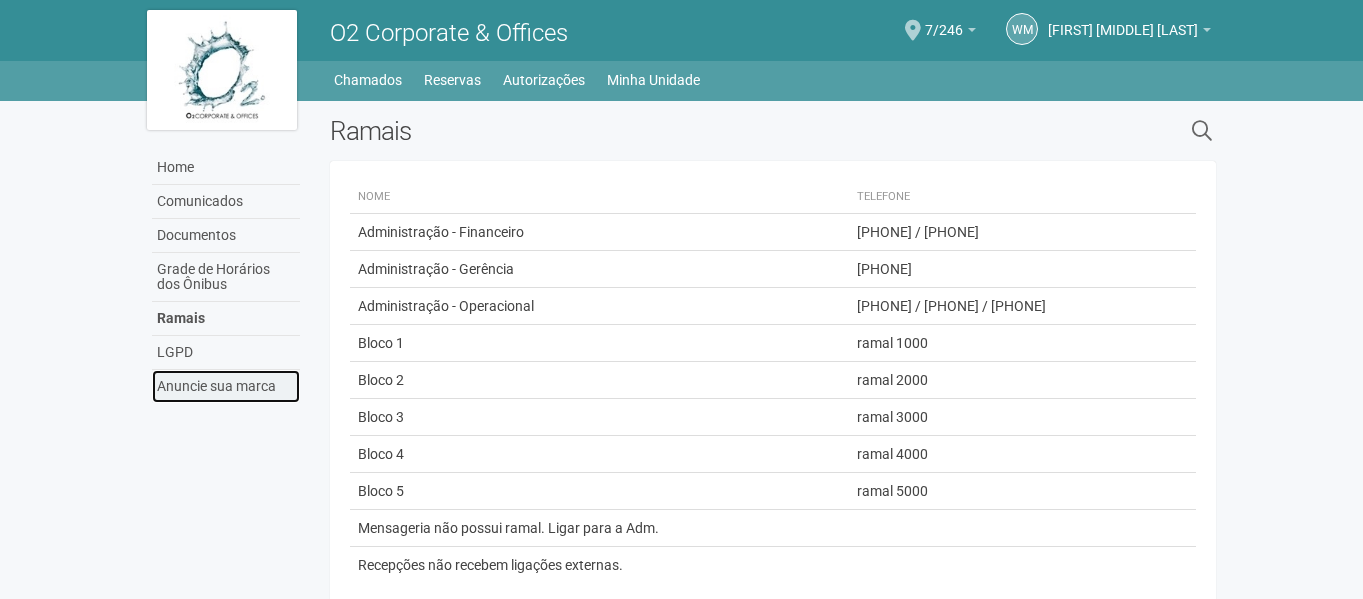 click on "Anuncie sua marca" at bounding box center [226, 386] 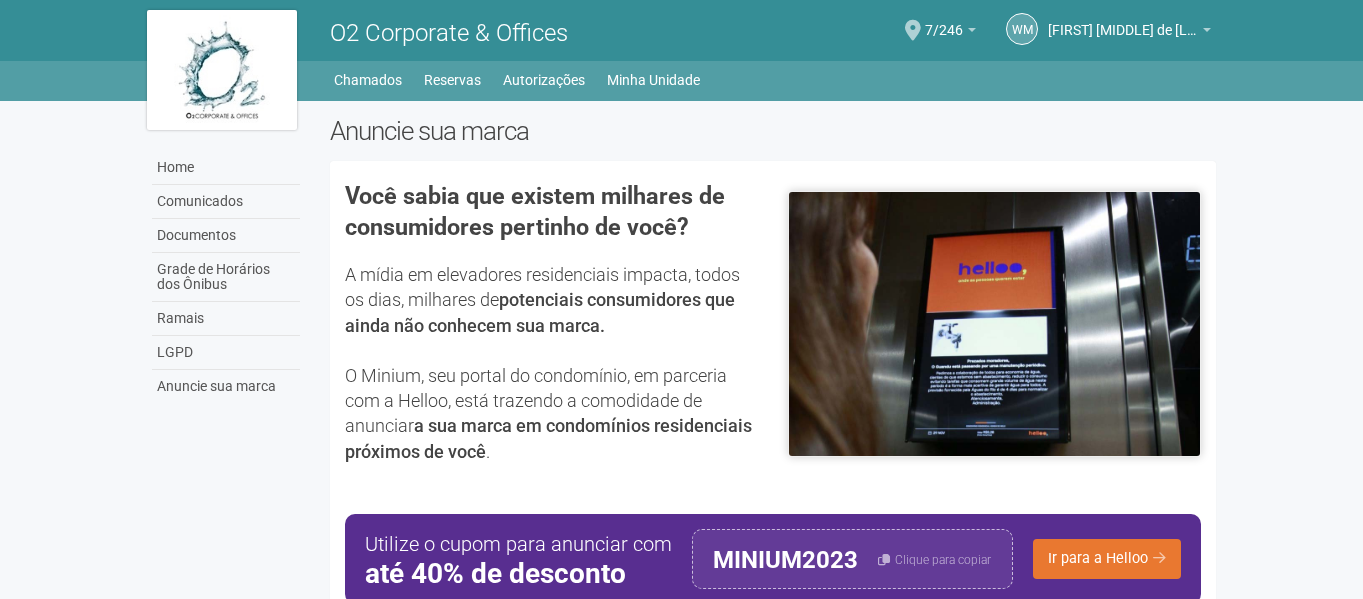 scroll, scrollTop: 0, scrollLeft: 0, axis: both 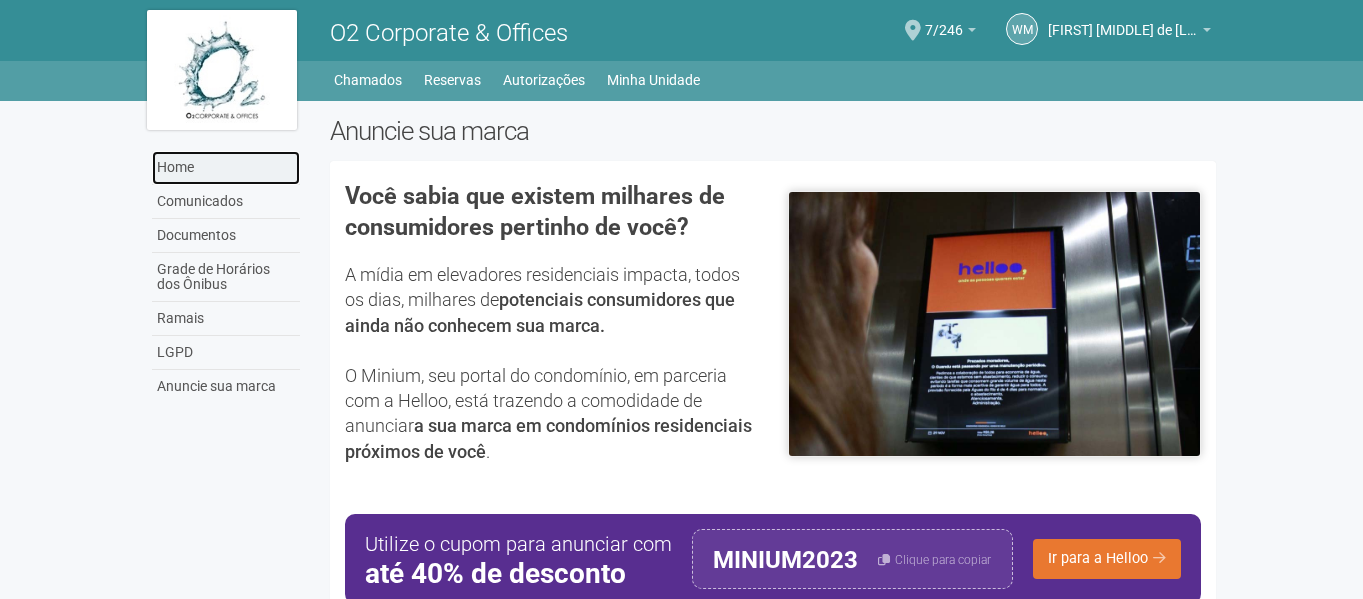 click on "Home" at bounding box center [226, 168] 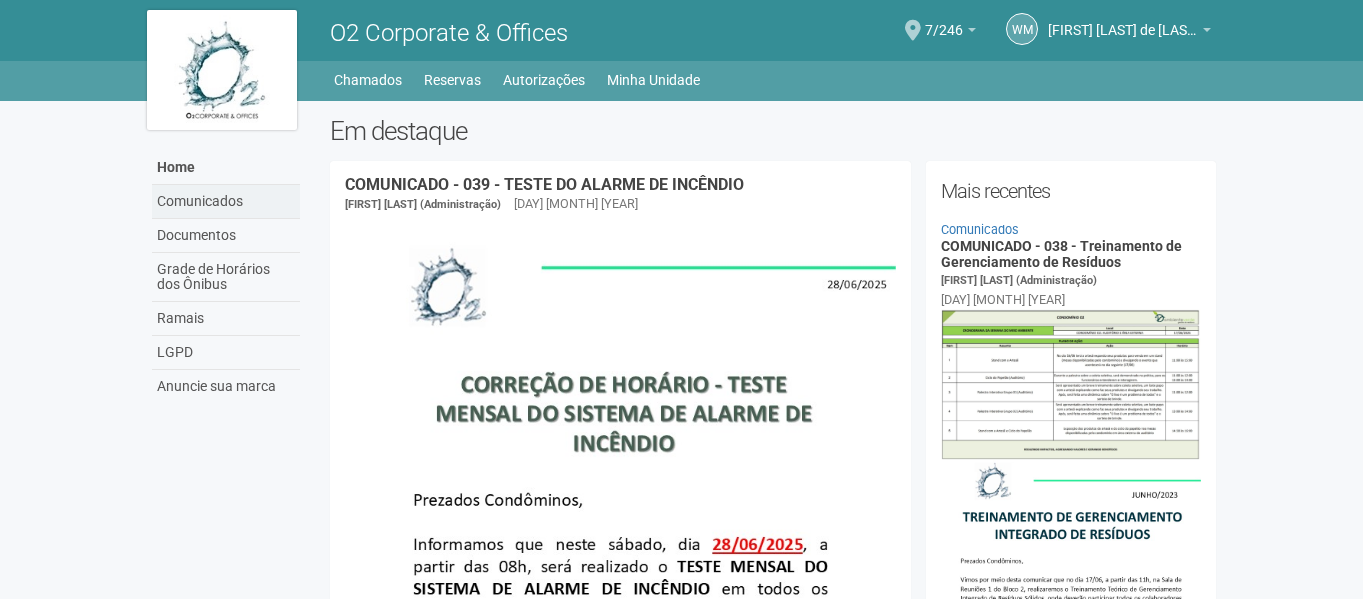scroll, scrollTop: 0, scrollLeft: 0, axis: both 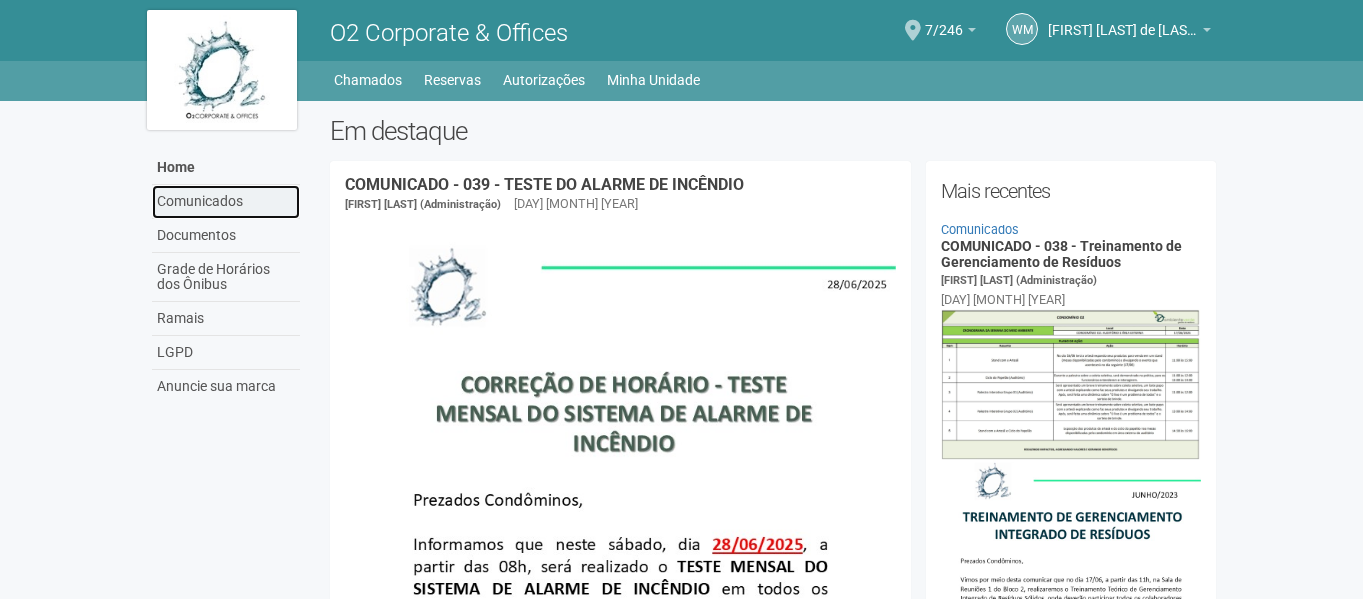 click on "Comunicados" at bounding box center (226, 202) 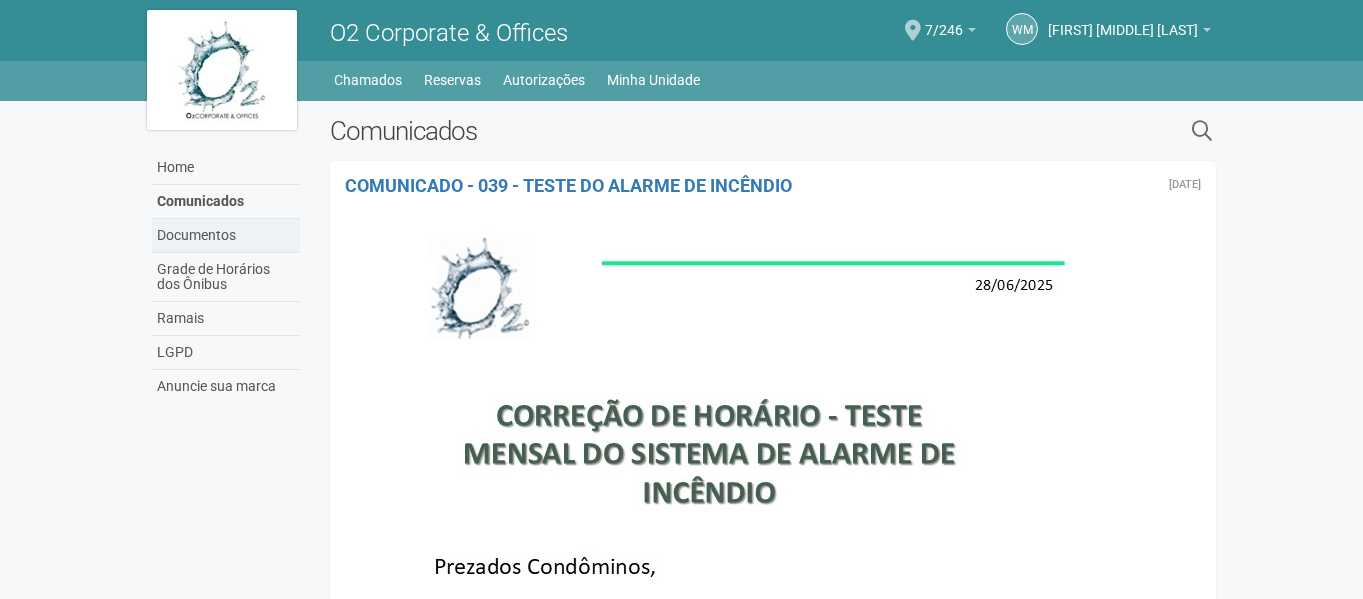 scroll, scrollTop: 0, scrollLeft: 0, axis: both 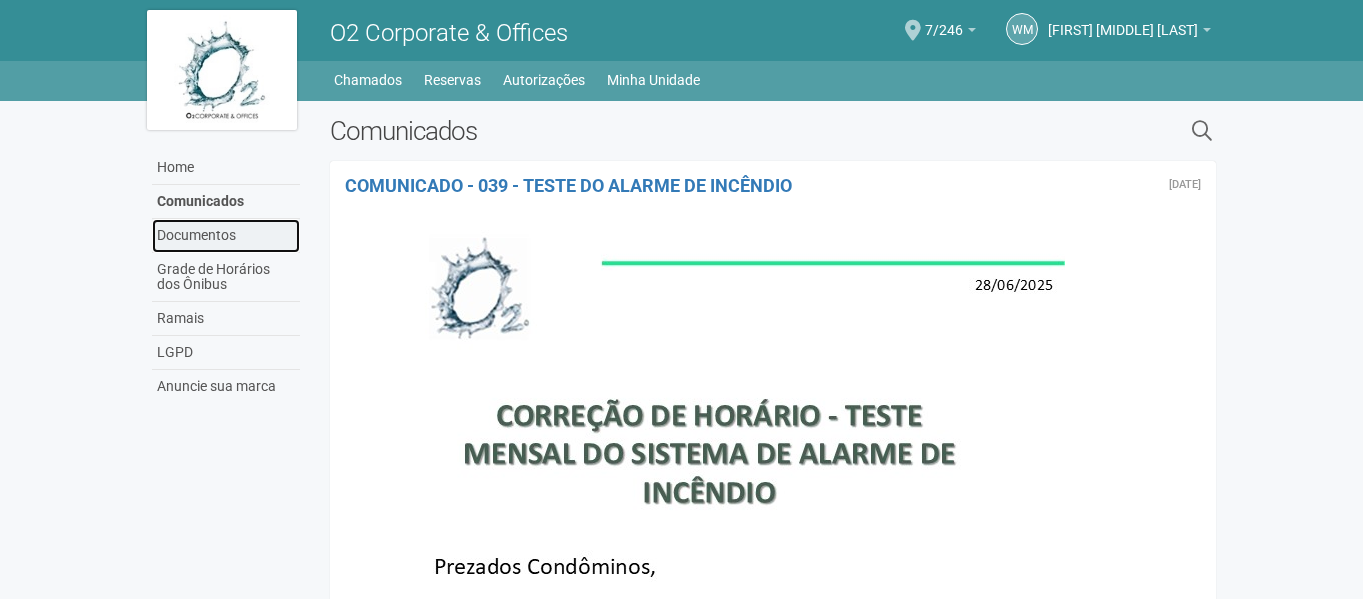 click on "Documentos" at bounding box center [226, 236] 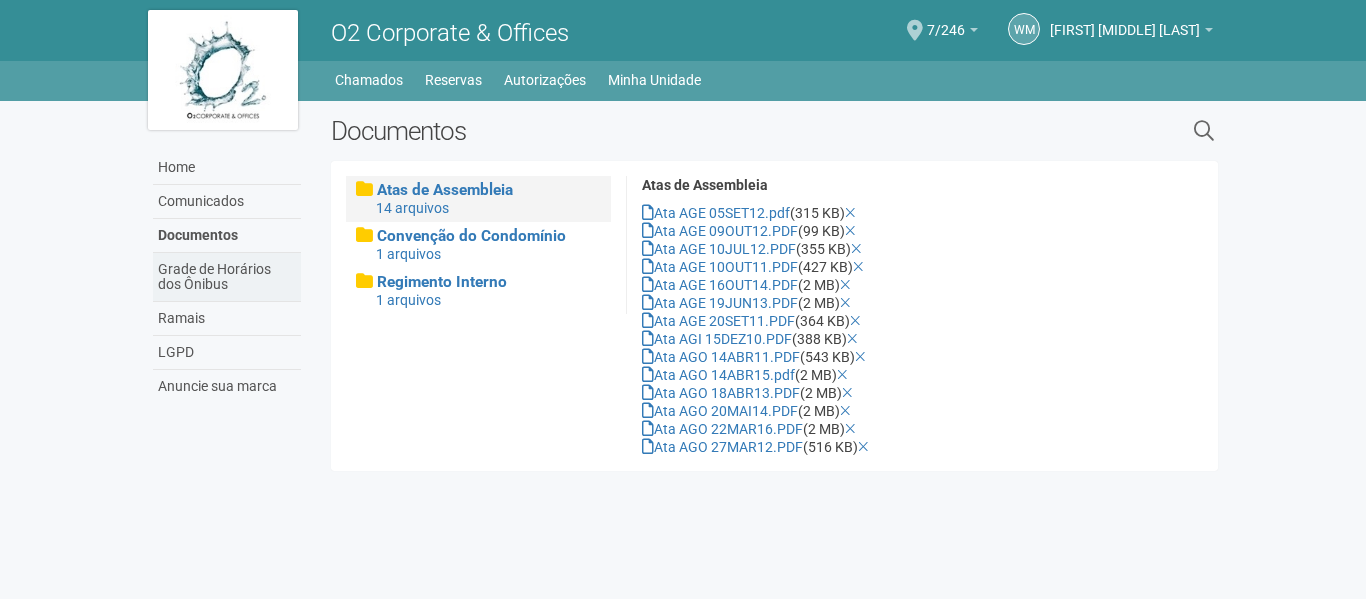 scroll, scrollTop: 0, scrollLeft: 0, axis: both 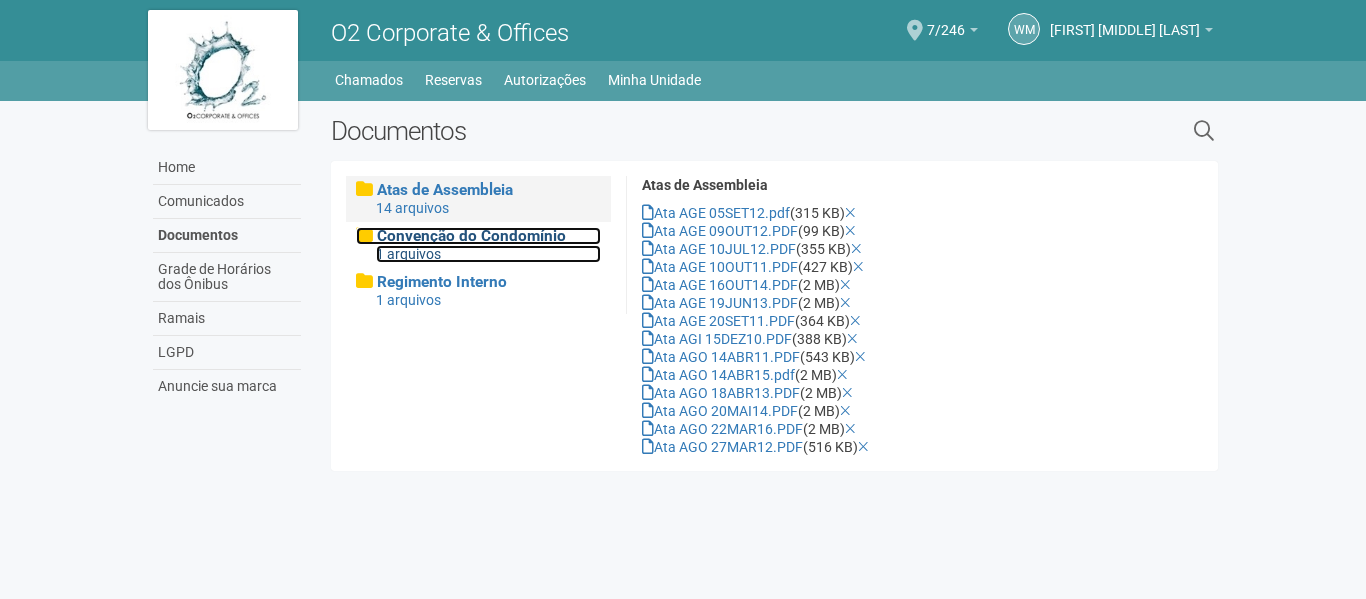 click on "Convenção do Condomínio" at bounding box center [445, 190] 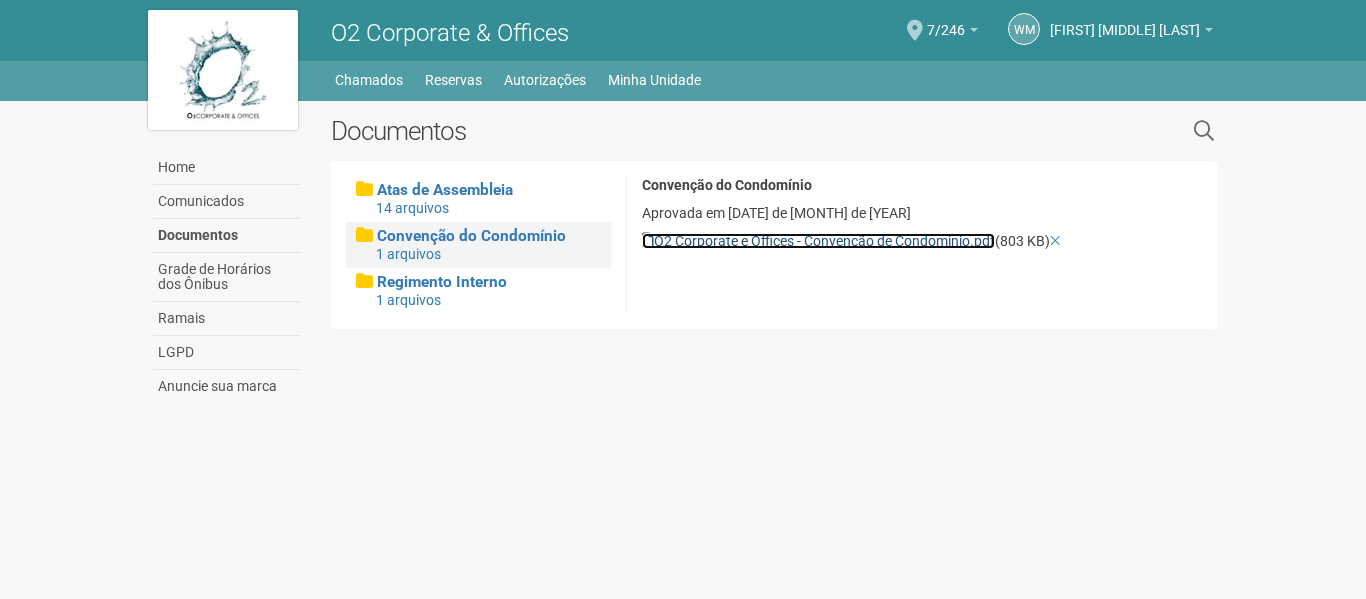 click on "O2 Corporate e Offices - Convenção de Condomínio.pdf" at bounding box center [818, 241] 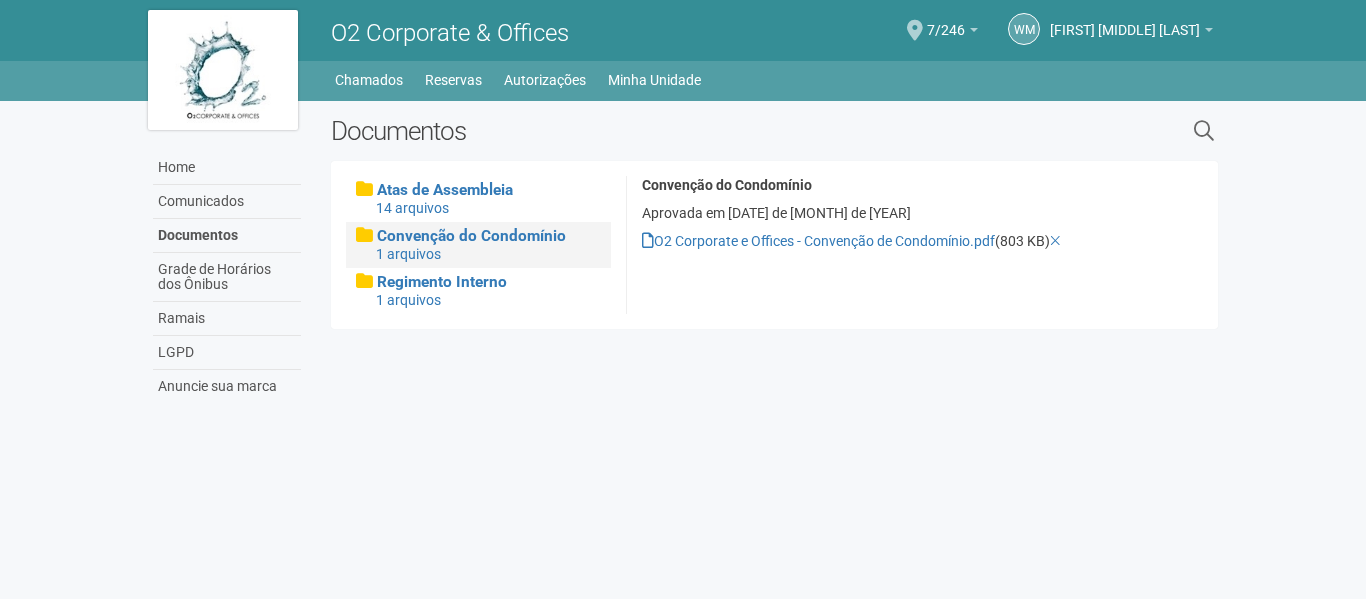 click on "Home
Comunicados
Documentos
Grade de Horários dos Ônibus
Ramais
LGPD
Anuncie sua marca
Documentos
×
Criar novo
Verifique as informações e tente novamente
Nome da pasta
Descrição  (opcional)
Exibir como destaque na Home
Anexos
Anexar imagens ou documentos
Publicar
Cancelar" at bounding box center (683, 257) 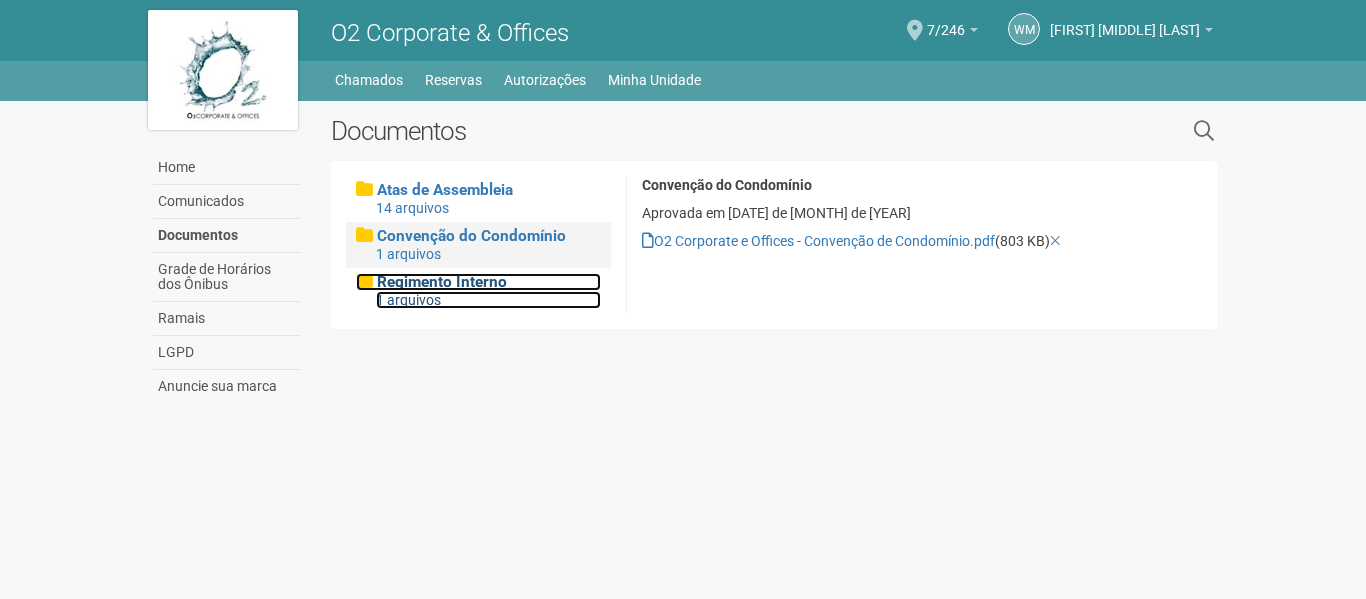 click on "Regimento Interno" at bounding box center (445, 190) 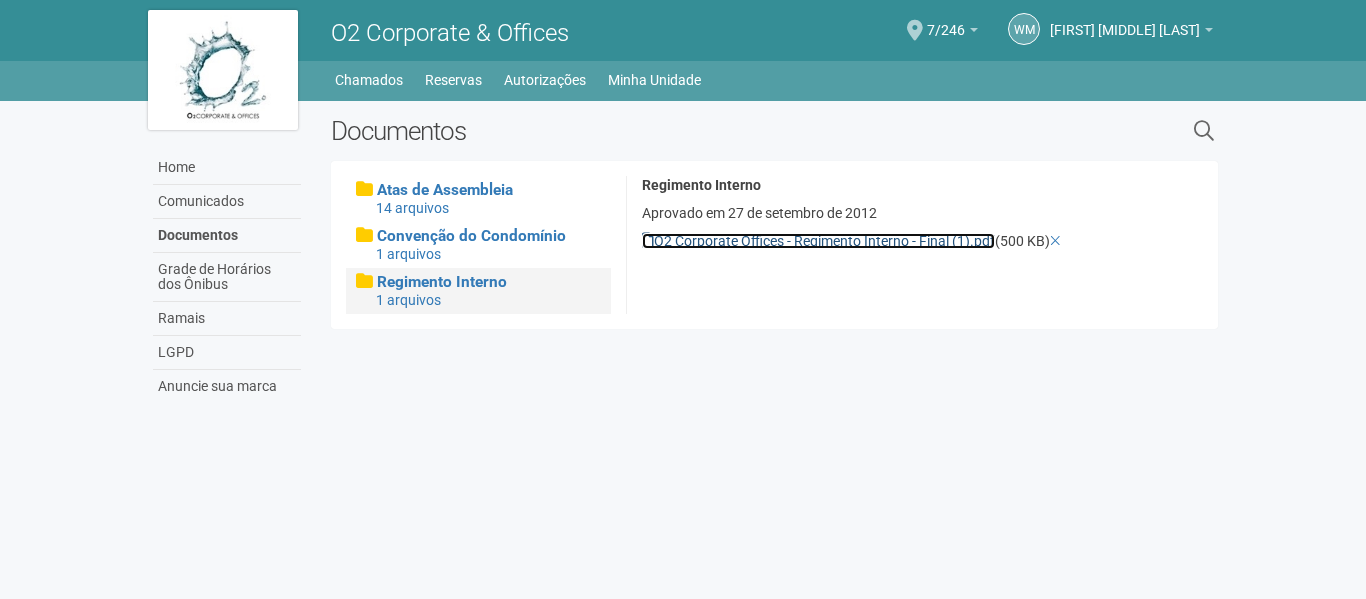 click on "O2 Corporate  Offices - Regimento Interno - Final (1).pdf" at bounding box center (818, 241) 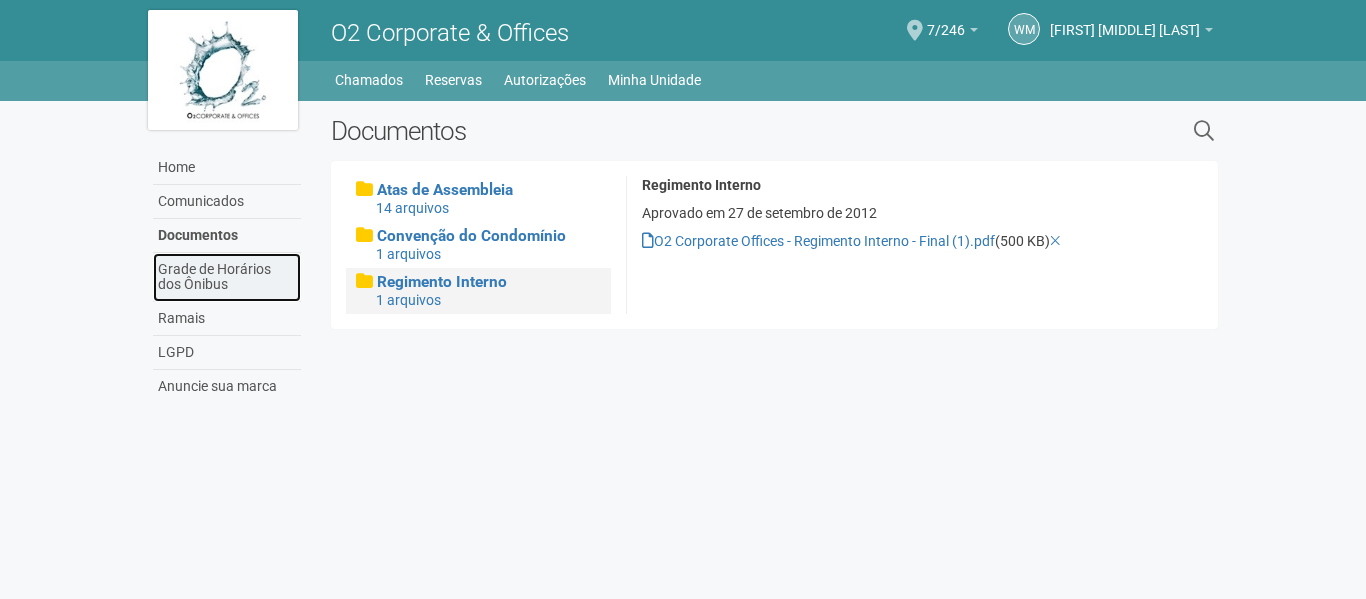 click on "Grade de Horários dos Ônibus" at bounding box center (227, 277) 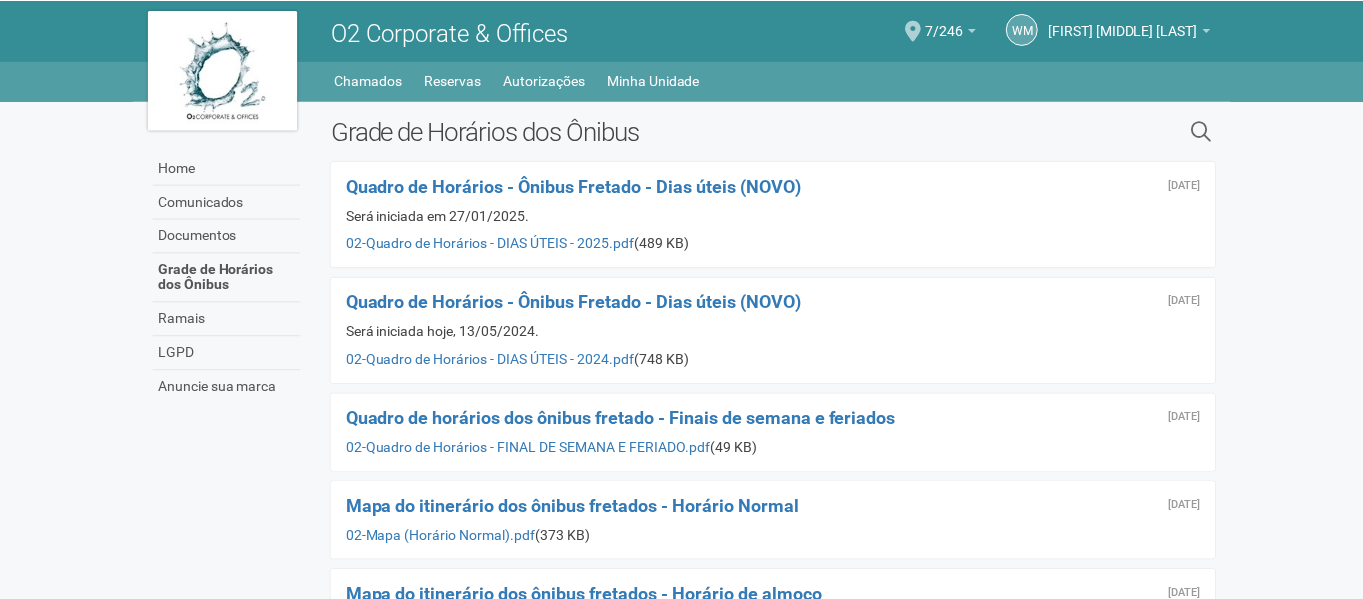 scroll, scrollTop: 0, scrollLeft: 0, axis: both 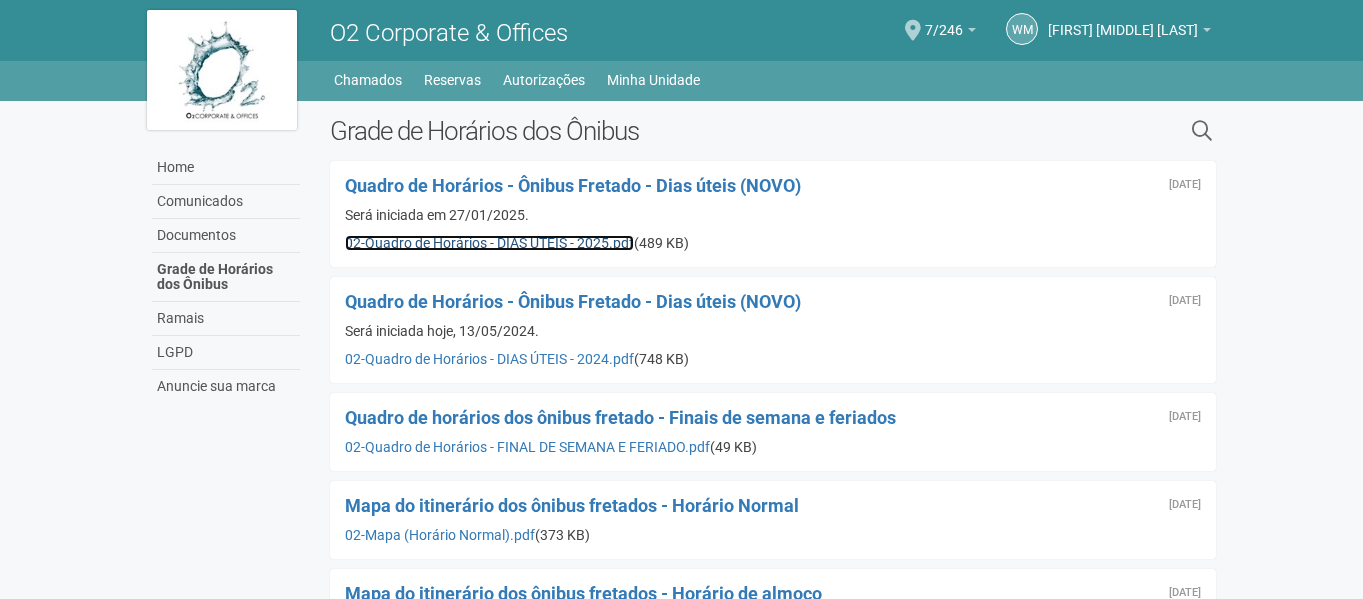 click on "02-Quadro de Horários - DIAS ÚTEIS - 2025.pdf" at bounding box center [489, 243] 